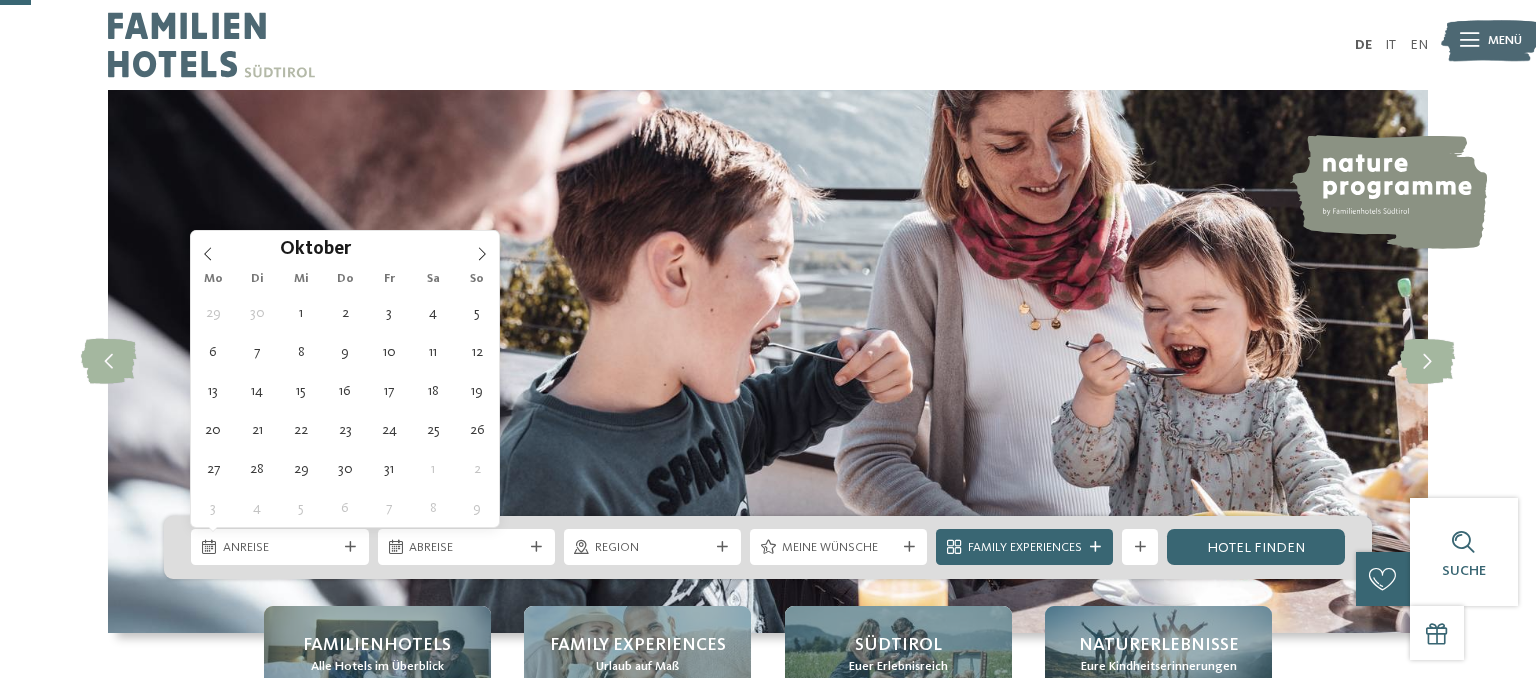click 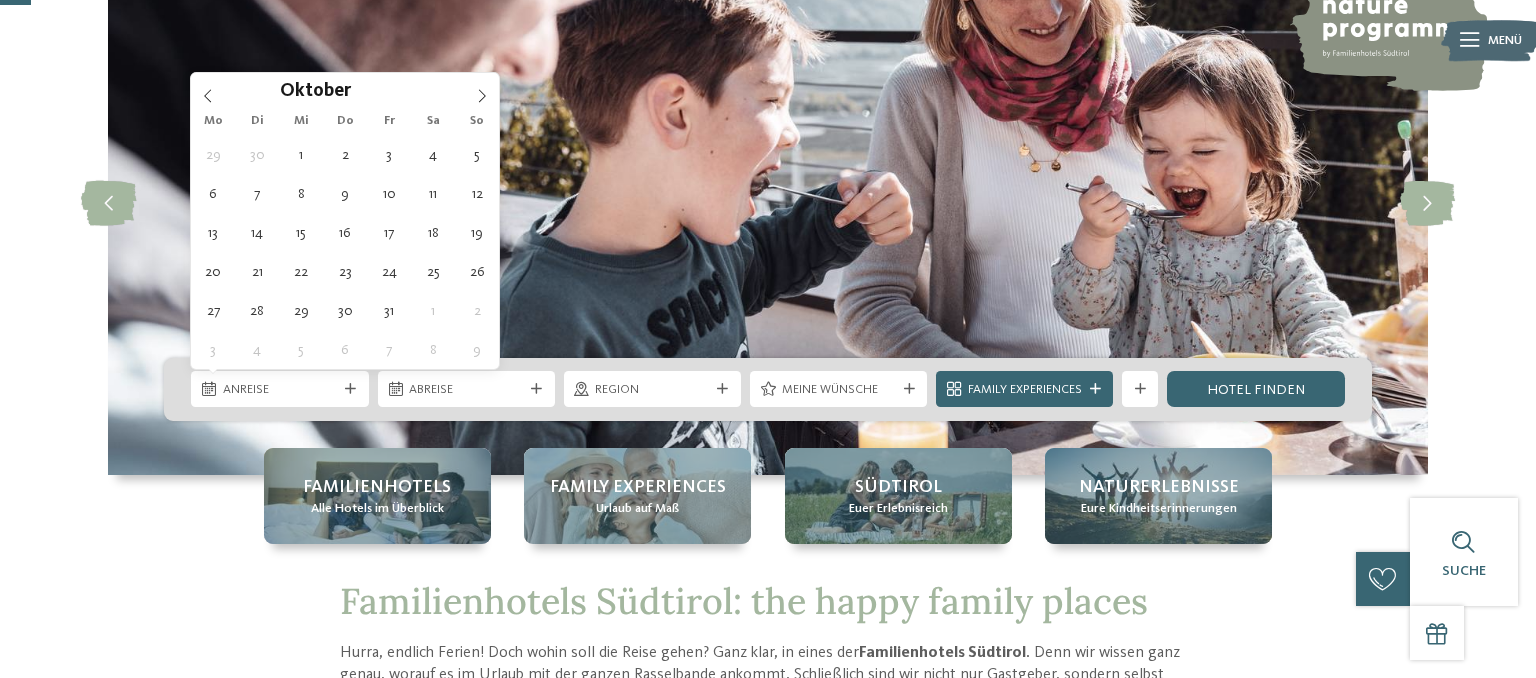 scroll, scrollTop: 158, scrollLeft: 0, axis: vertical 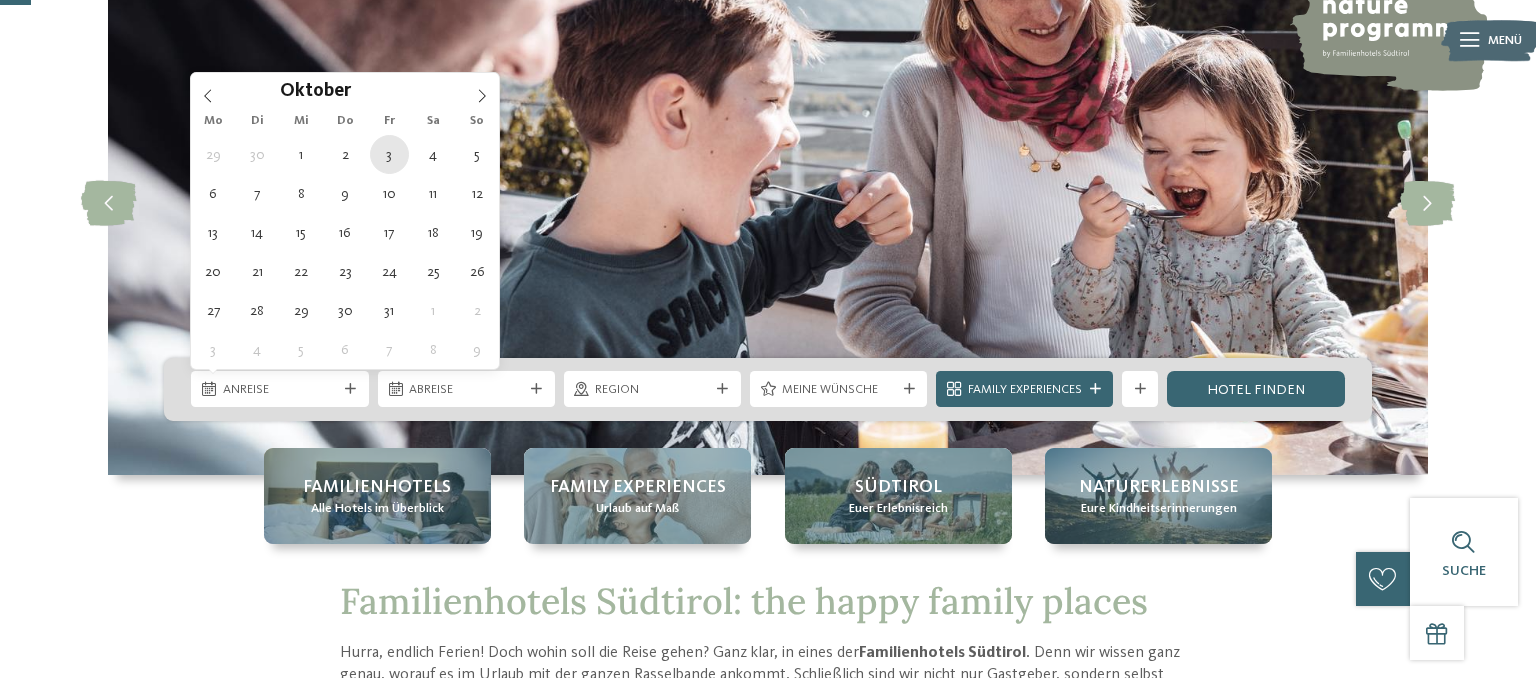 type on "03.10.2025" 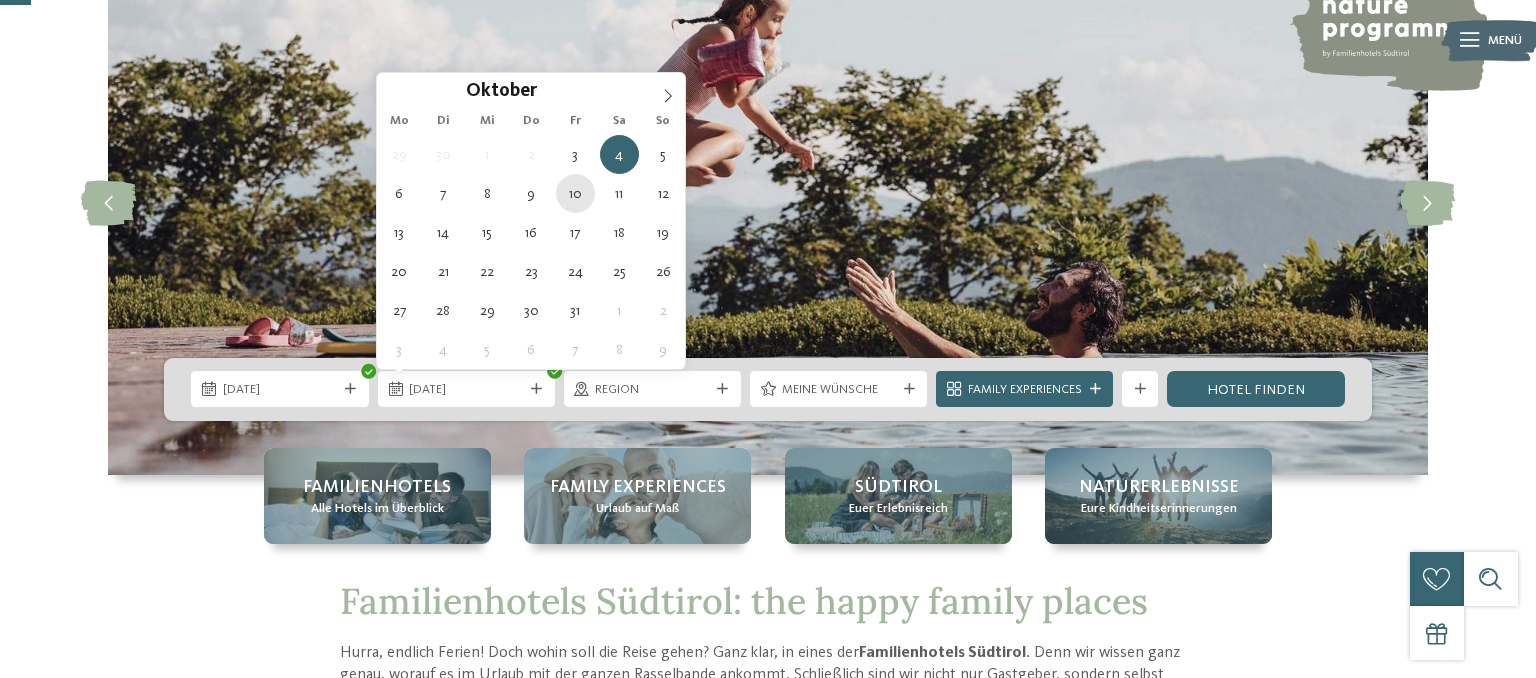 type on "10.10.2025" 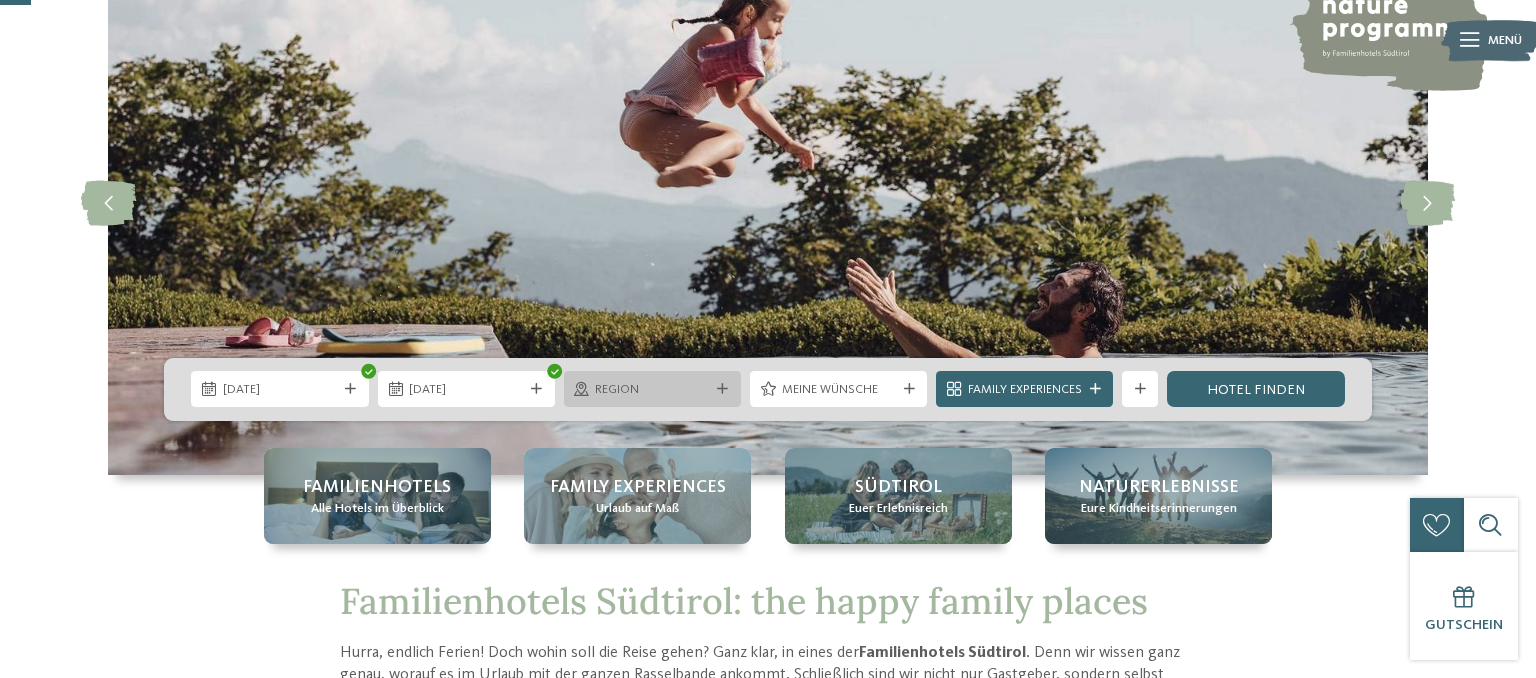 click on "Region" at bounding box center [652, 390] 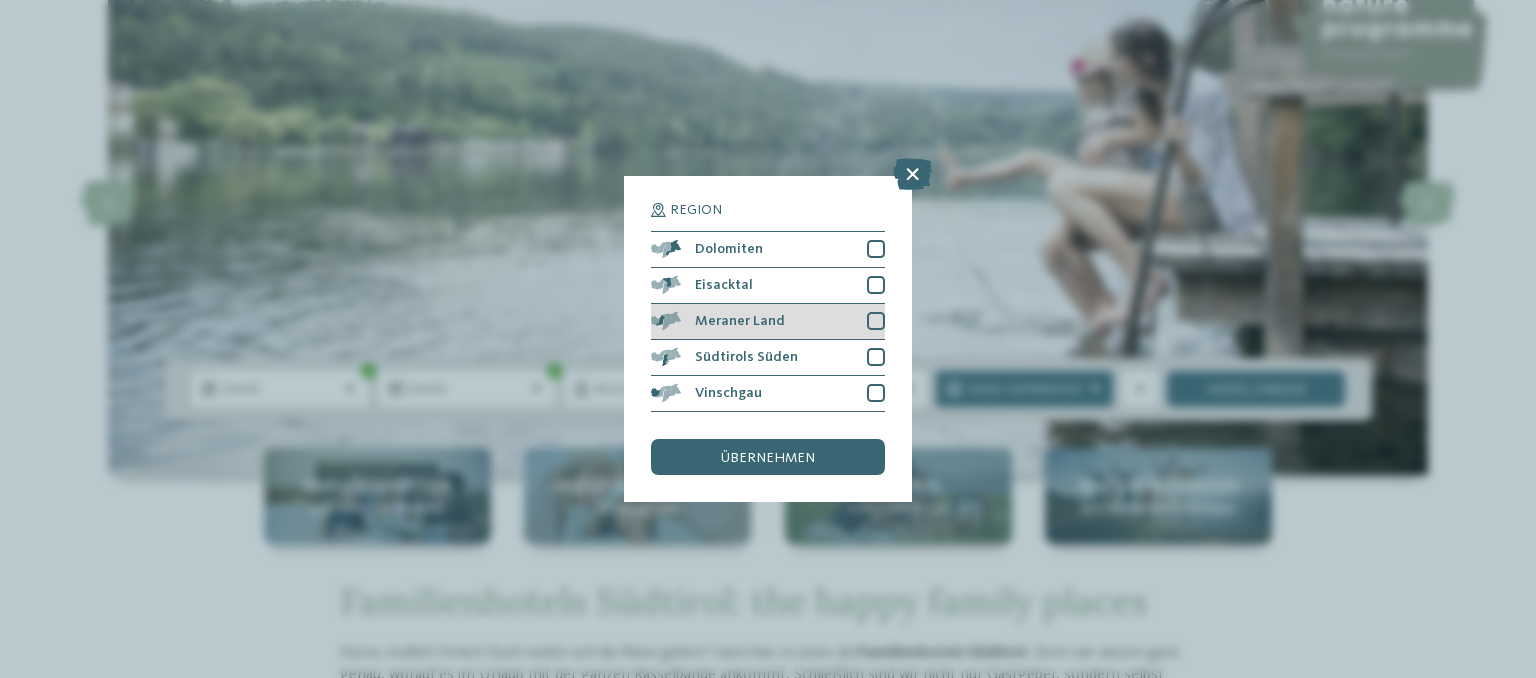 click at bounding box center (876, 321) 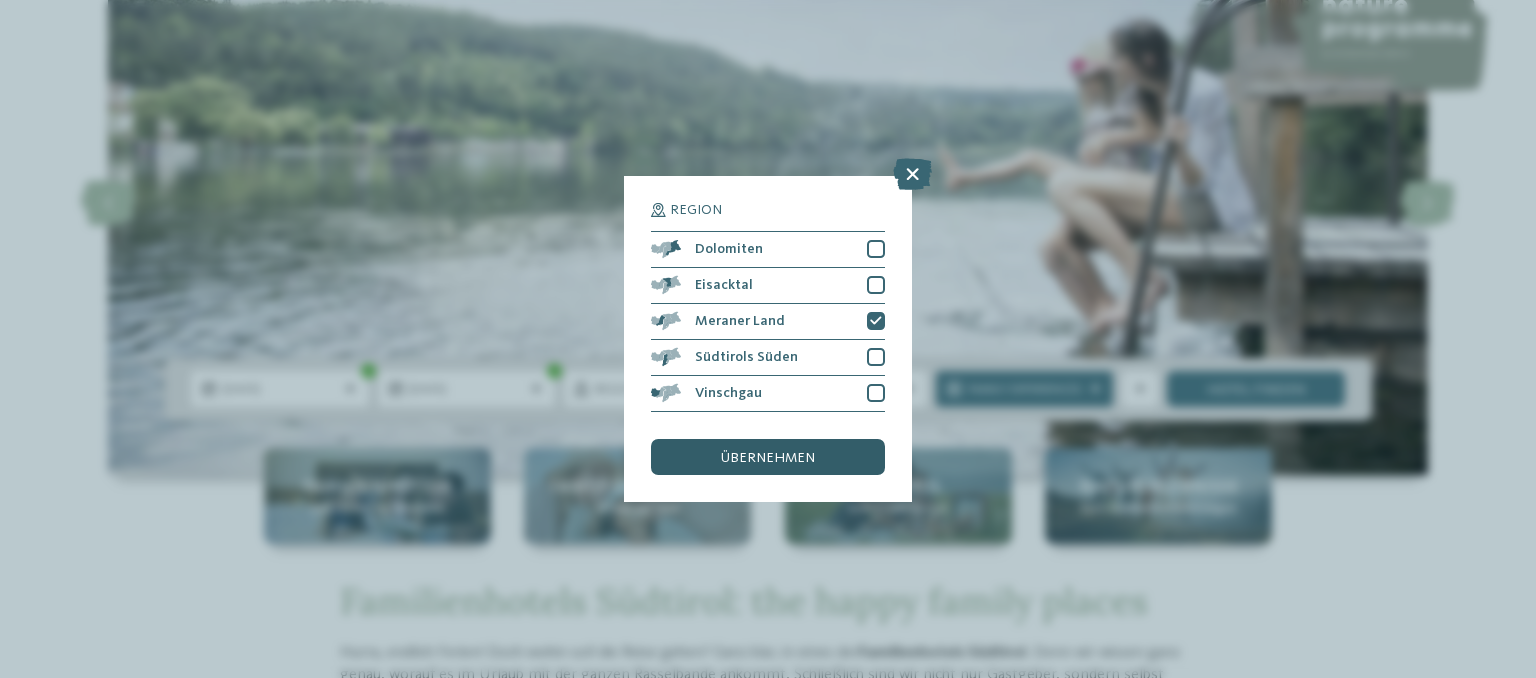 click on "übernehmen" at bounding box center [768, 458] 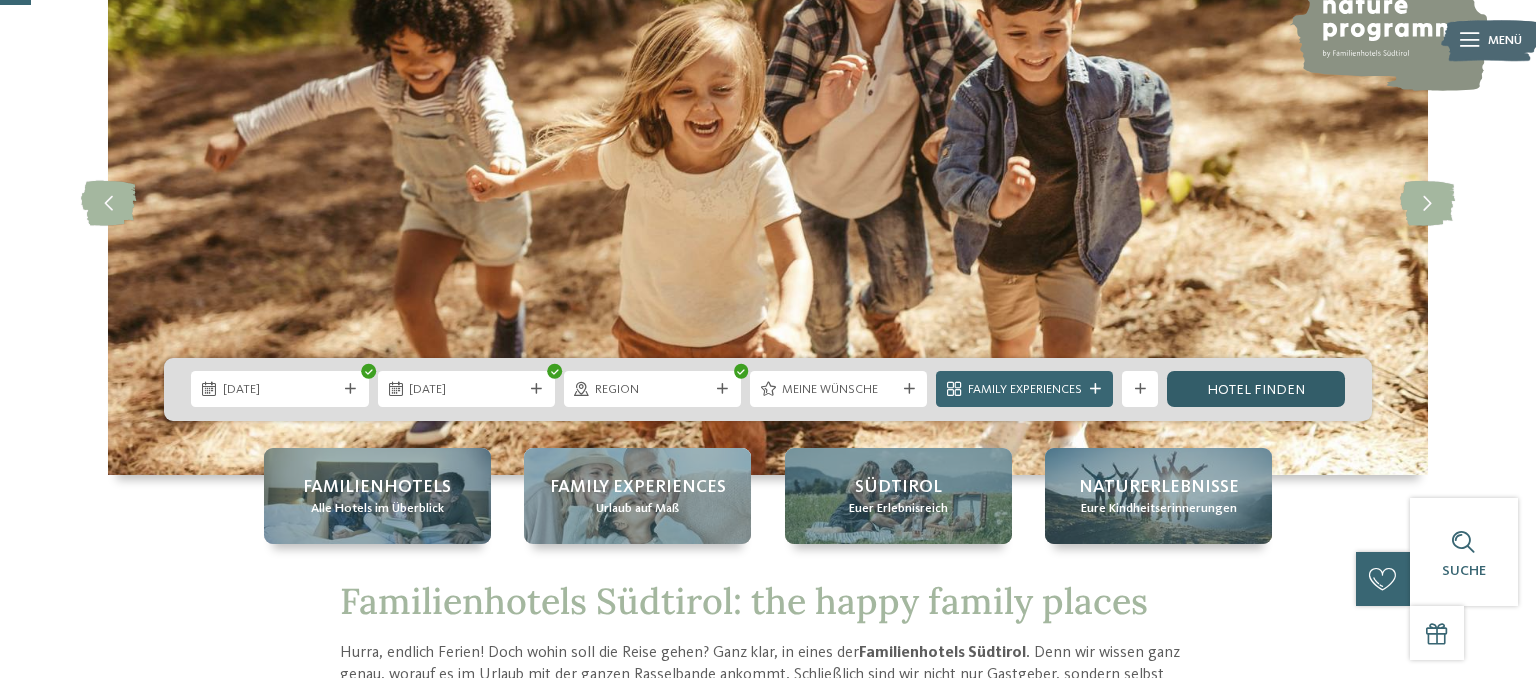click on "Hotel finden" at bounding box center (1255, 389) 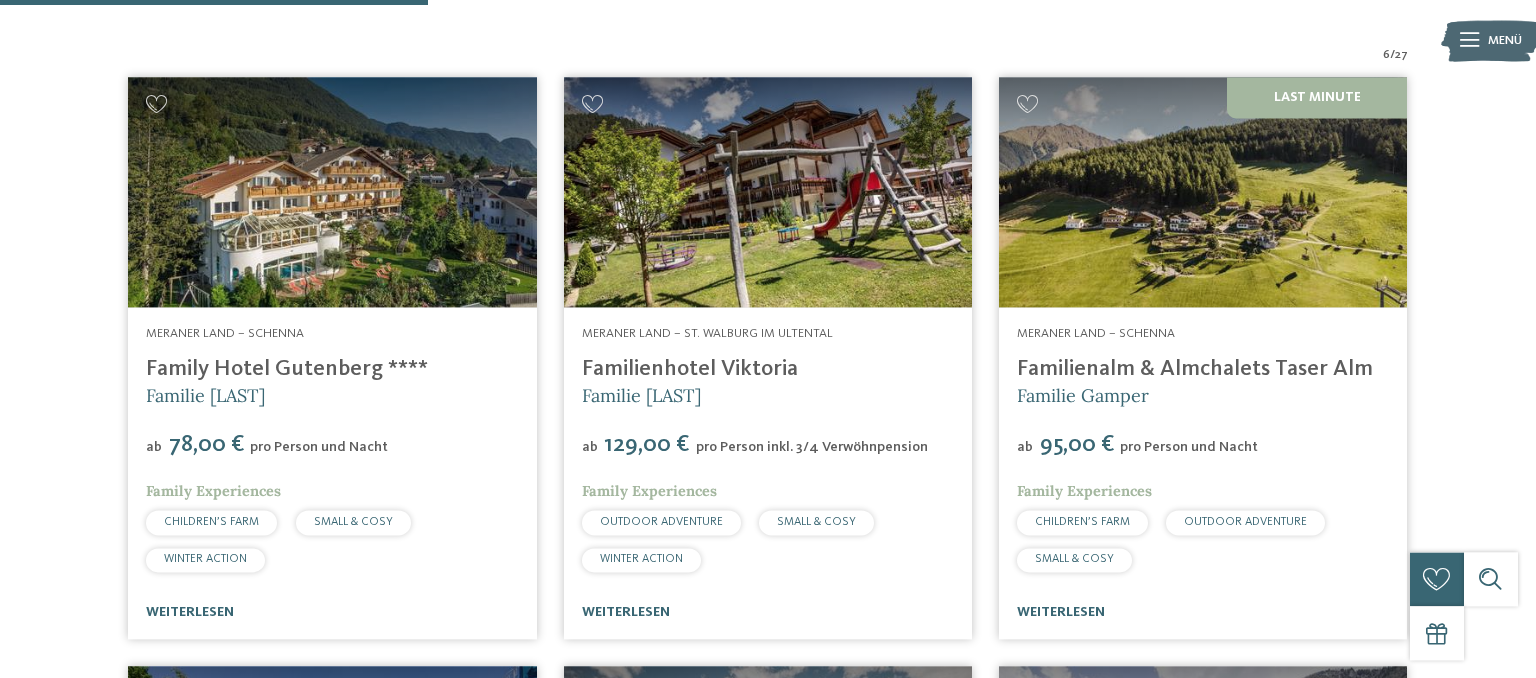 scroll, scrollTop: 632, scrollLeft: 0, axis: vertical 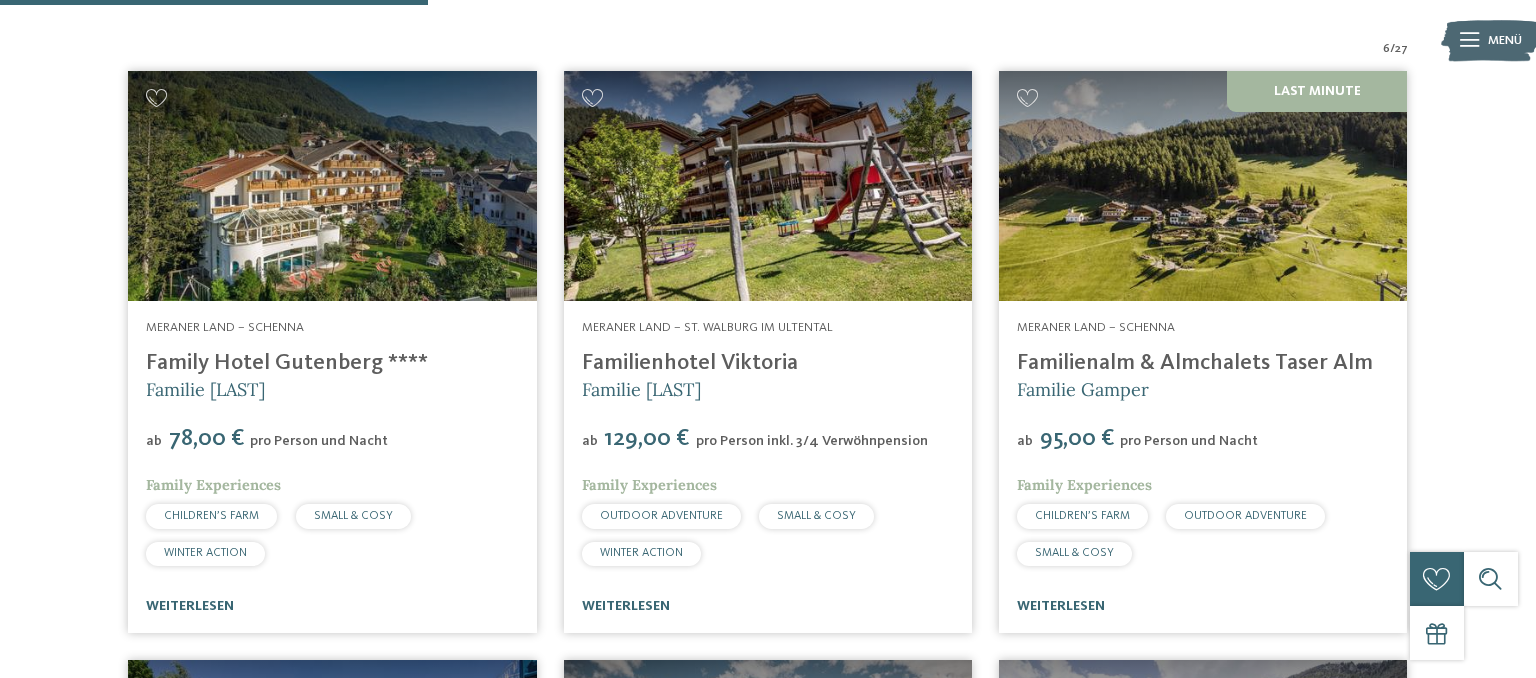 click at bounding box center (332, 186) 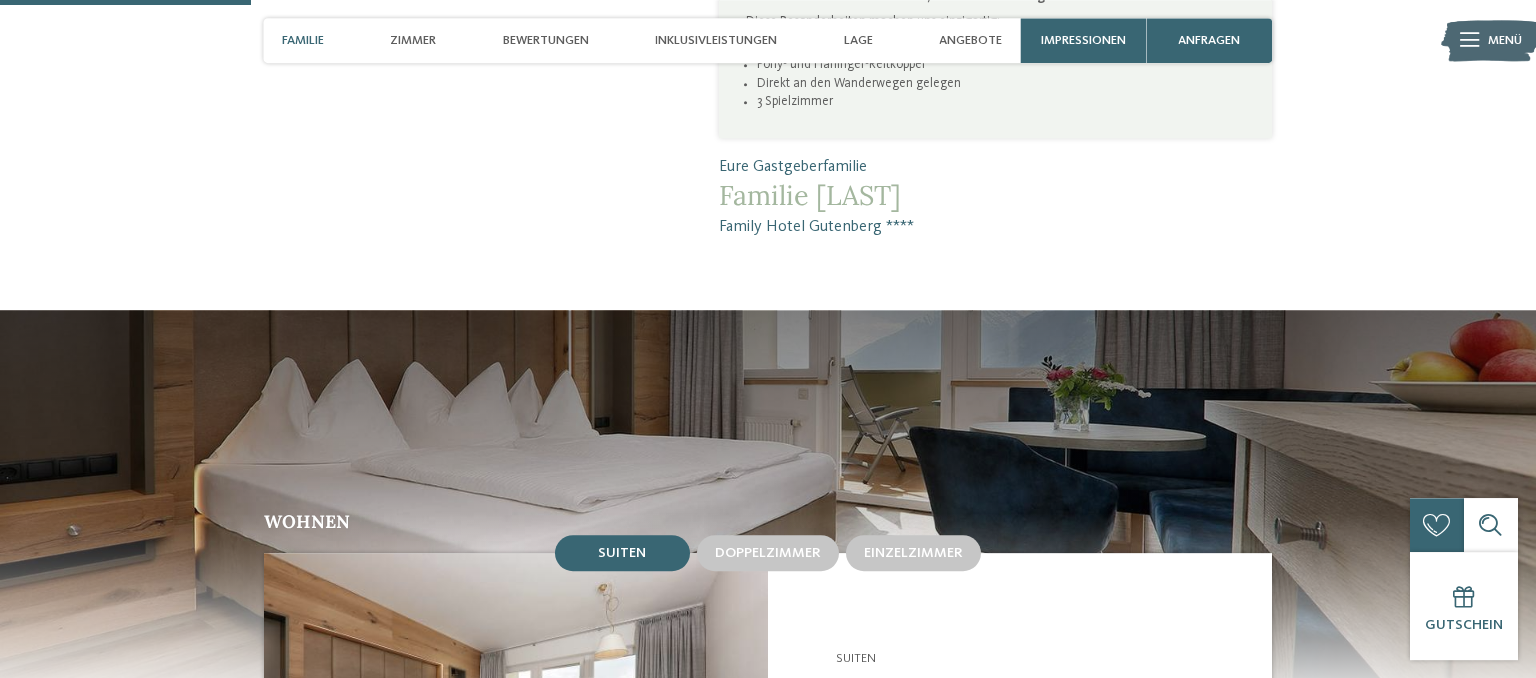 scroll, scrollTop: 844, scrollLeft: 0, axis: vertical 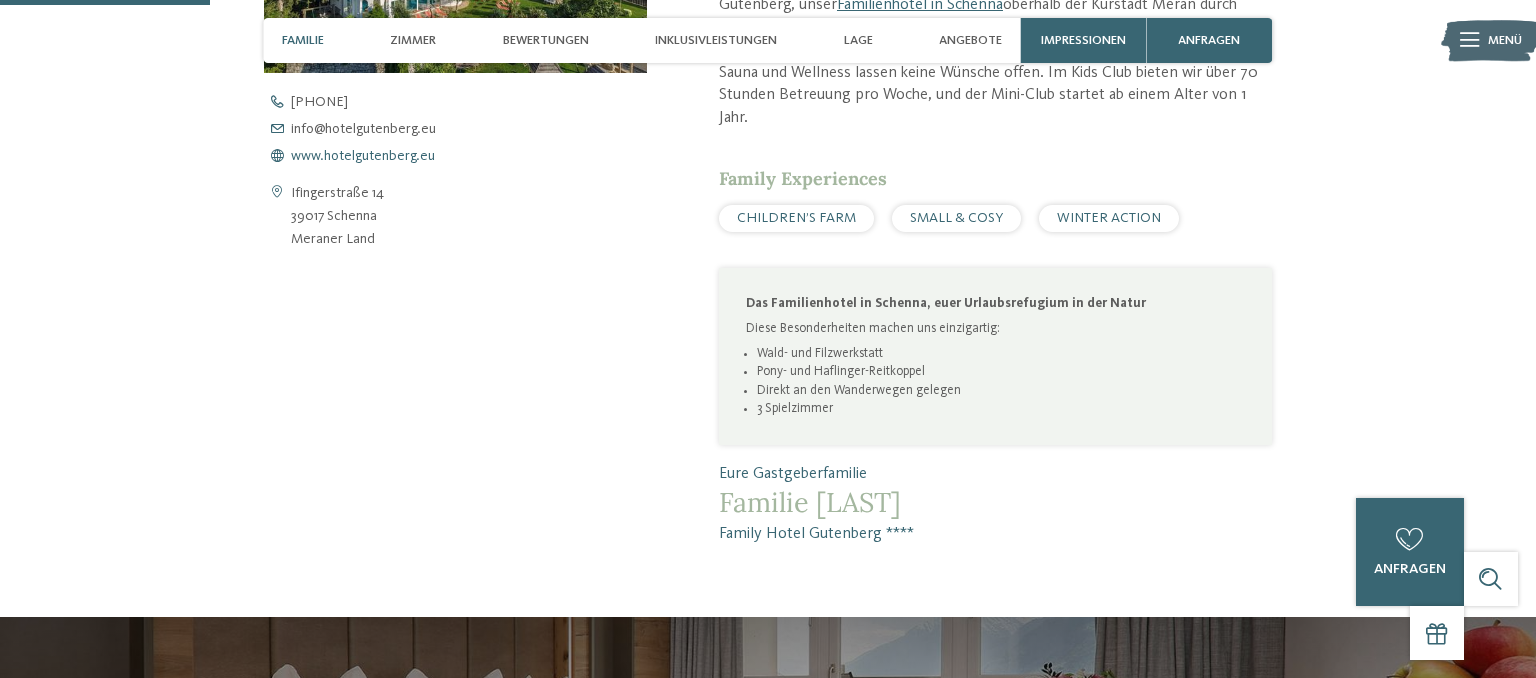 click on "www.hotelgutenberg.eu" at bounding box center (363, 156) 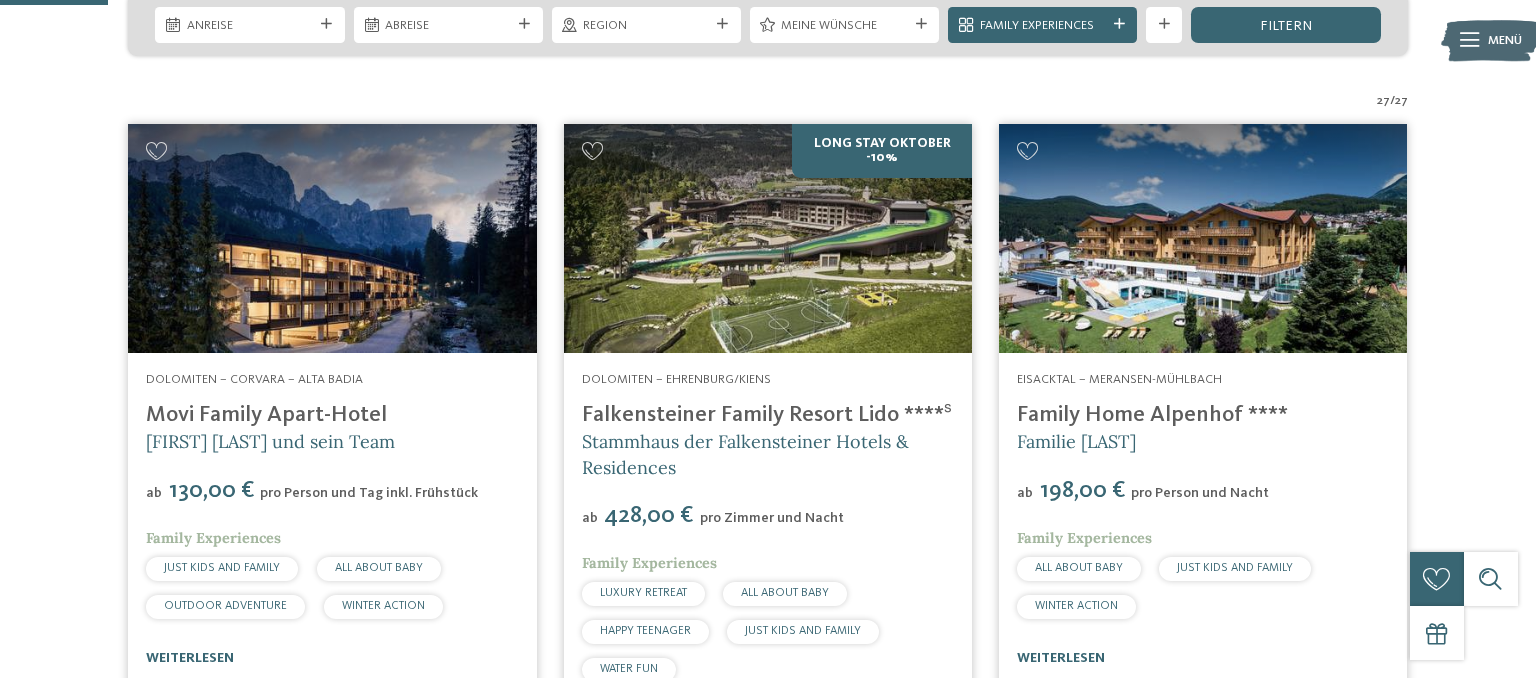 scroll, scrollTop: 470, scrollLeft: 0, axis: vertical 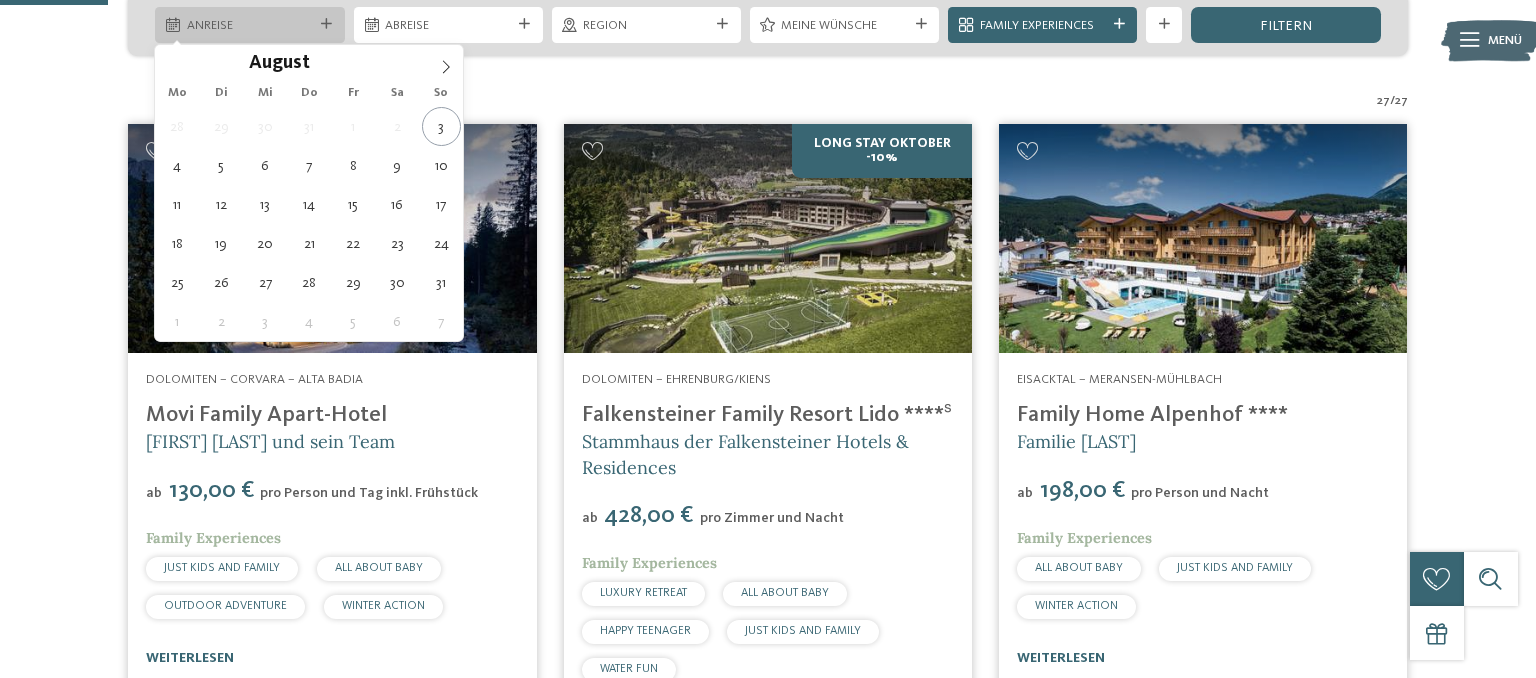 click on "Anreise" at bounding box center [250, 26] 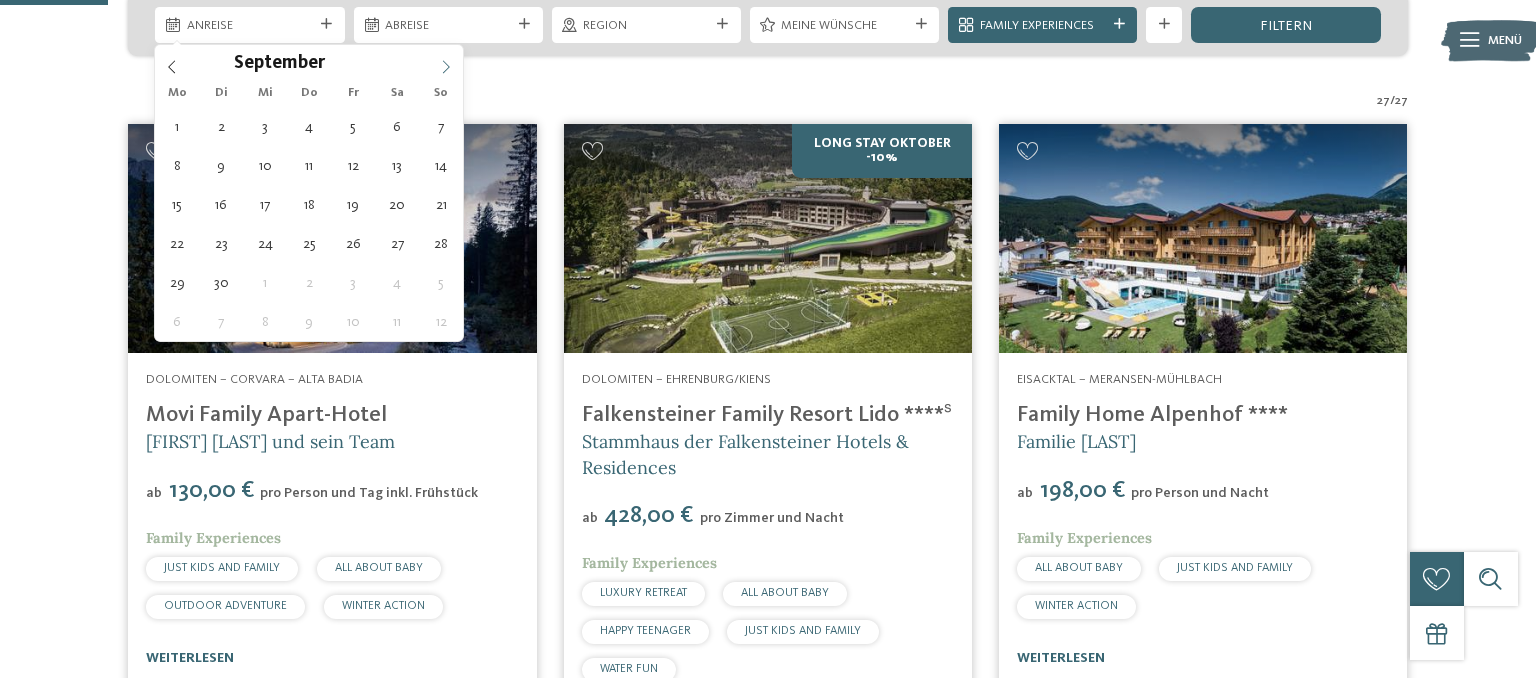 click 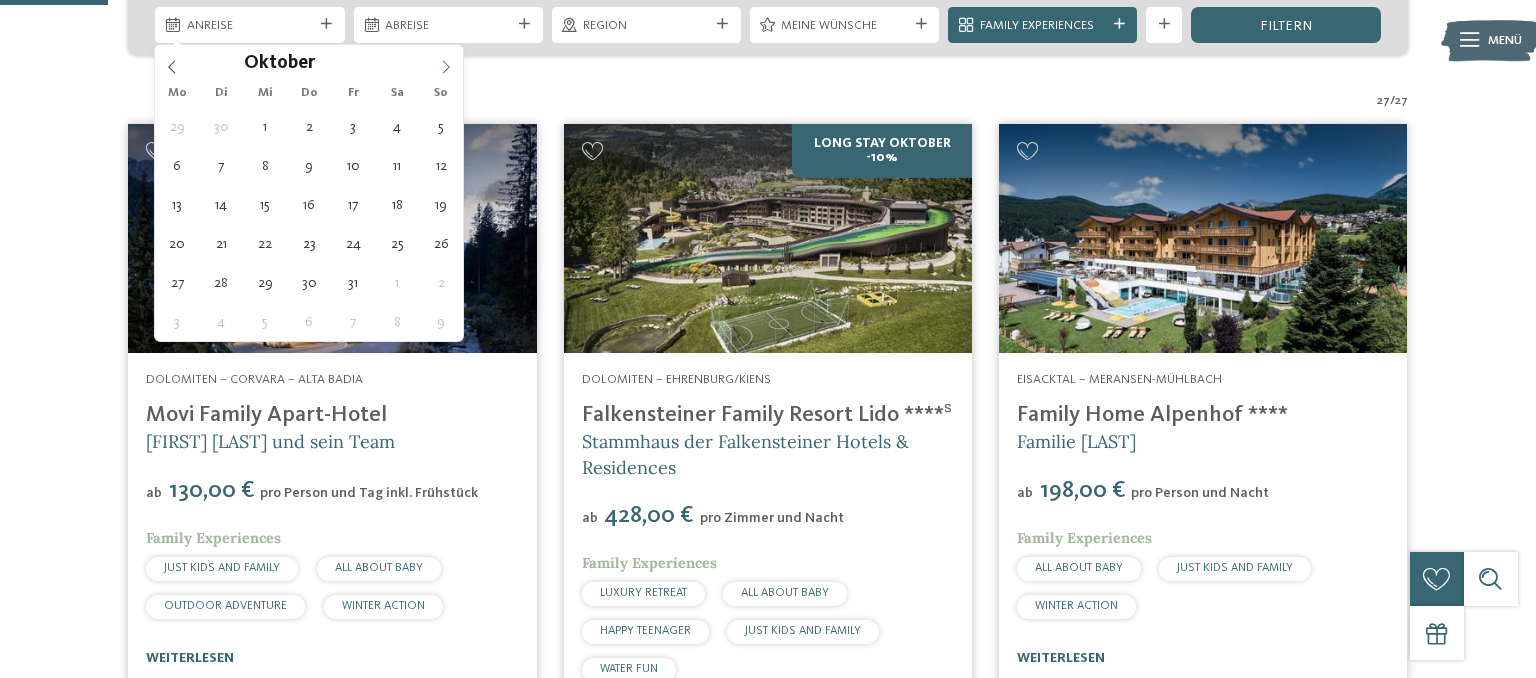 click 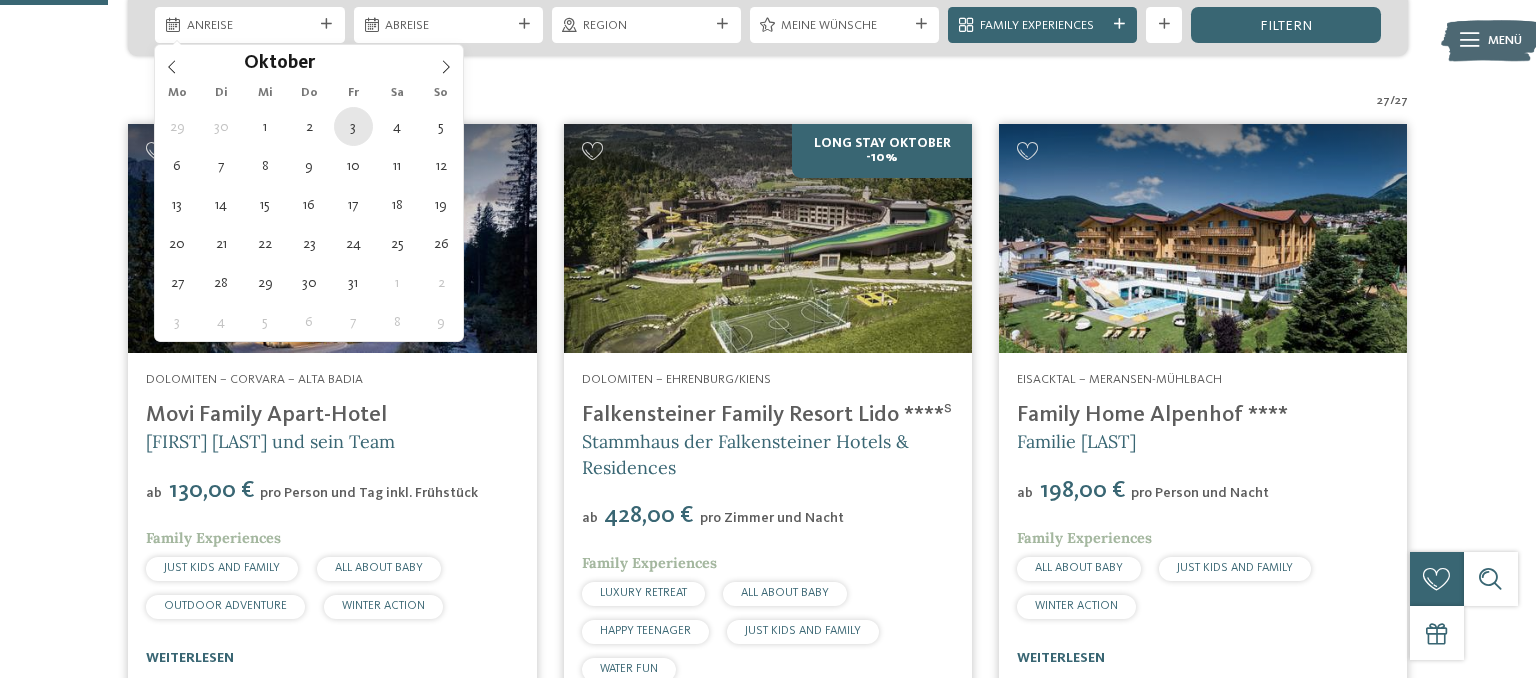 type on "03.10.2025" 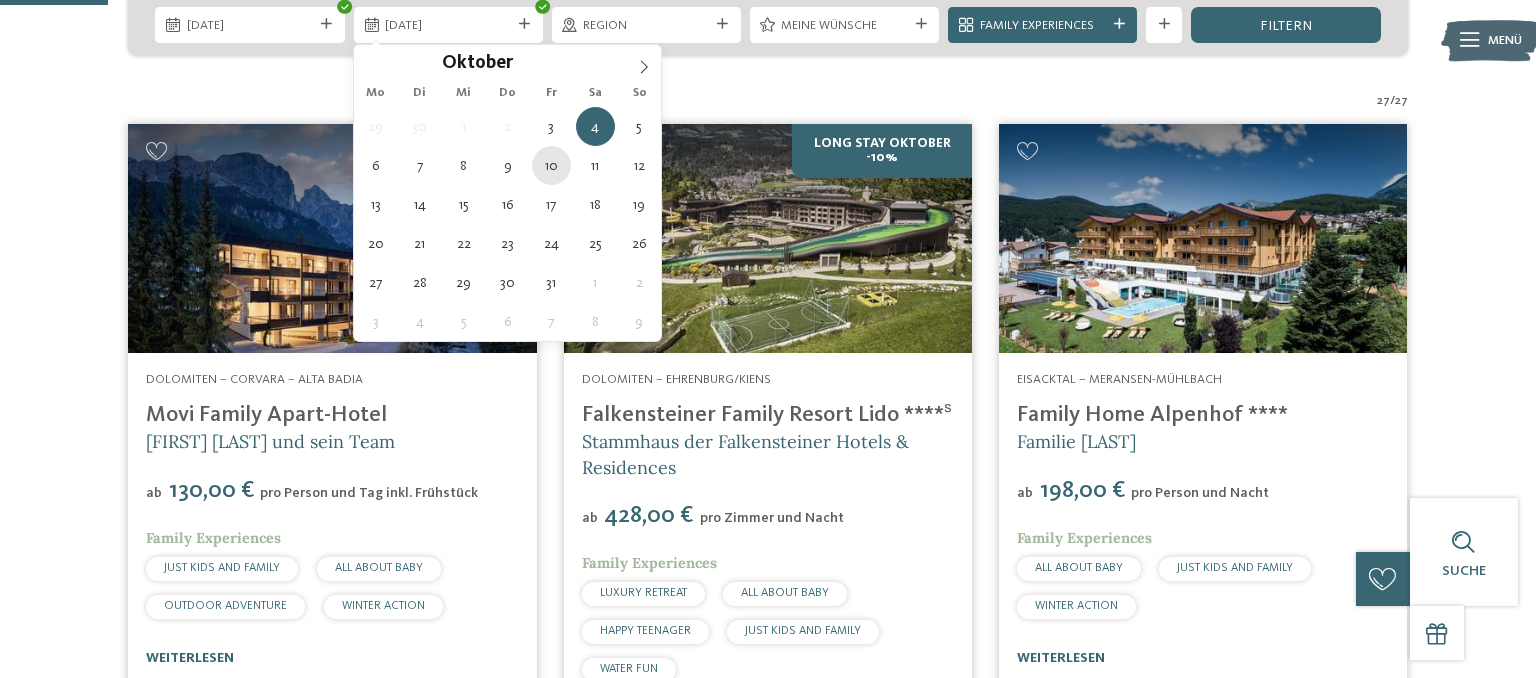 type on "10.10.2025" 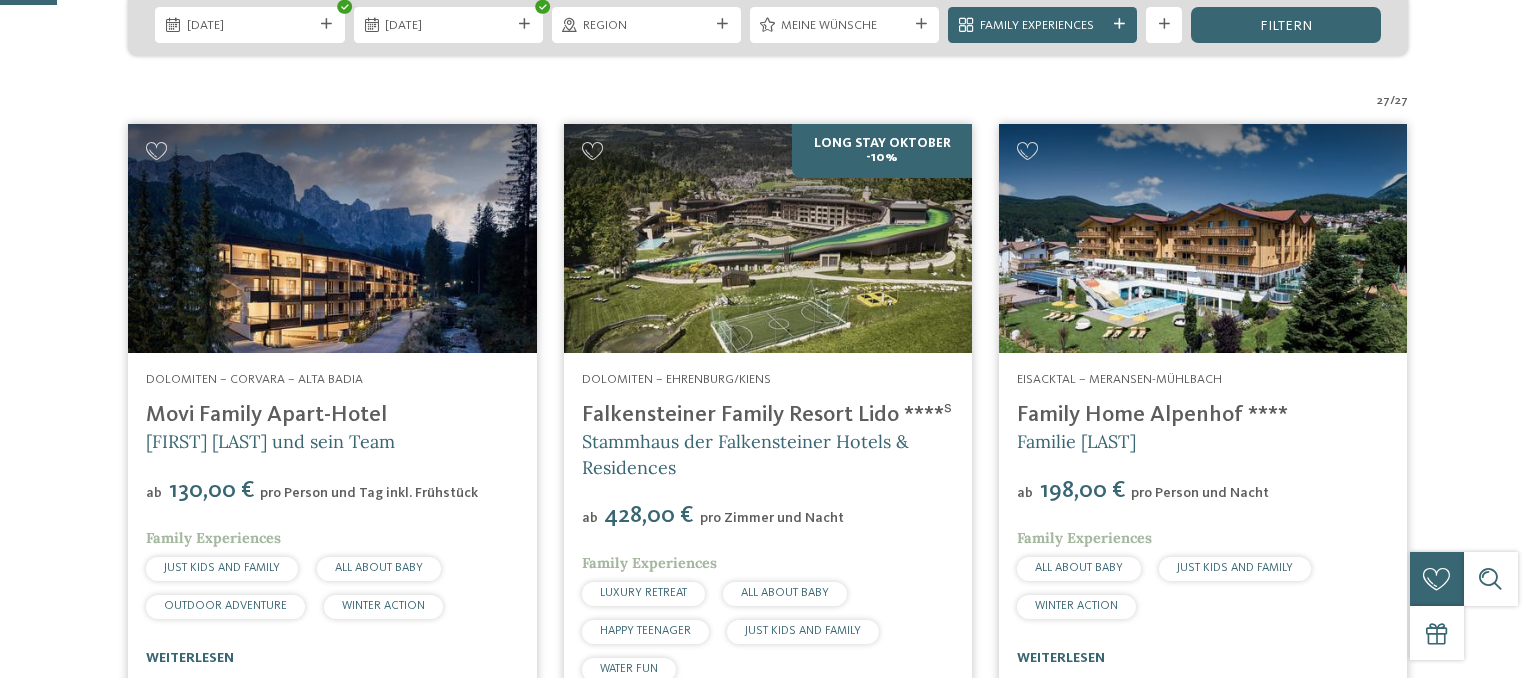 scroll, scrollTop: 0, scrollLeft: 0, axis: both 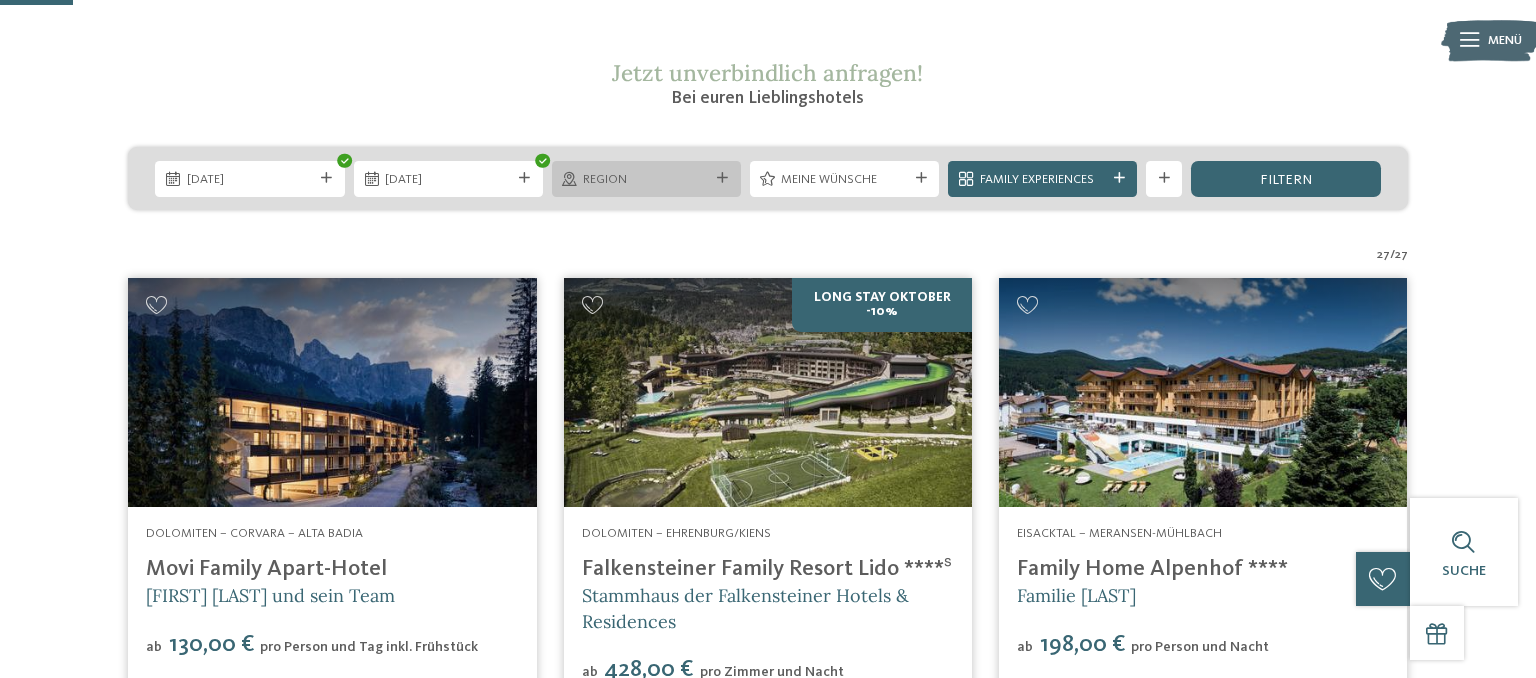 click on "Region" at bounding box center [646, 180] 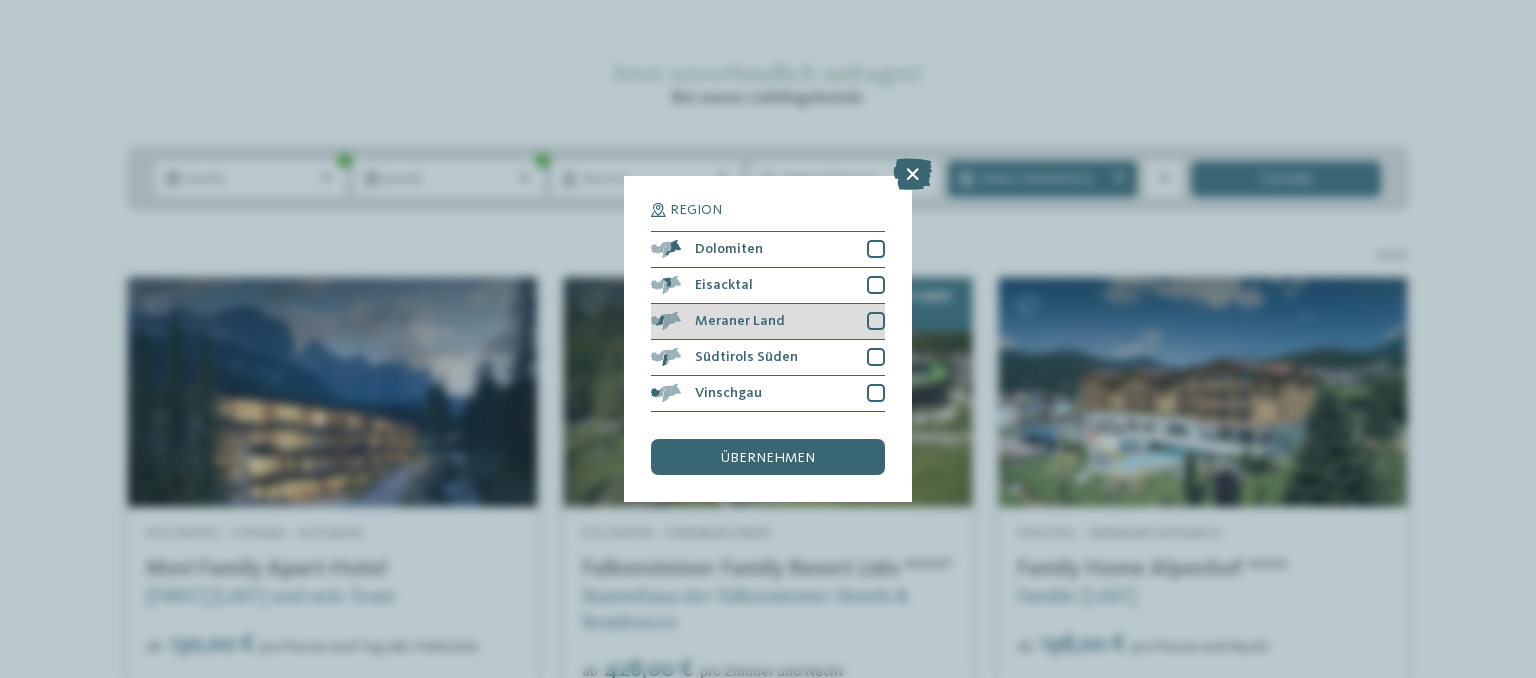 click at bounding box center (876, 321) 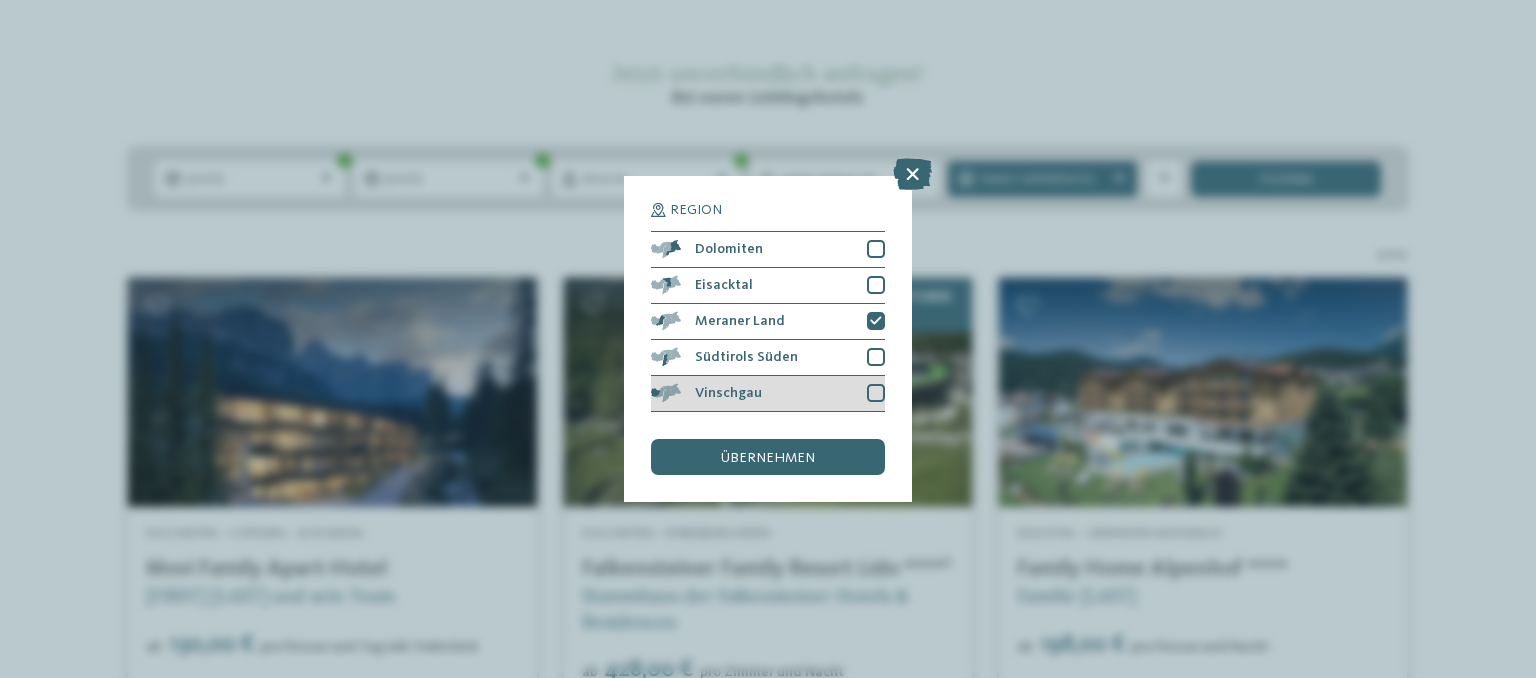 click at bounding box center (876, 393) 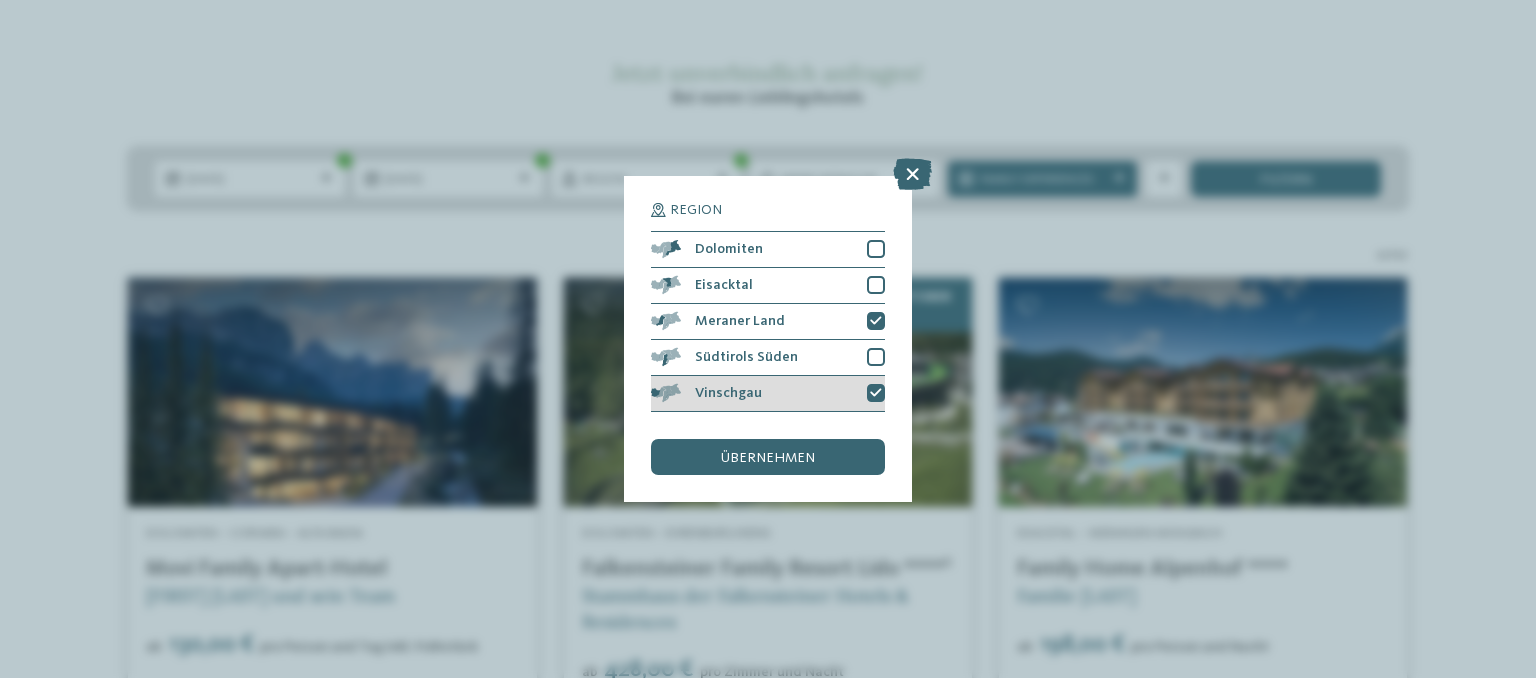 click at bounding box center (876, 393) 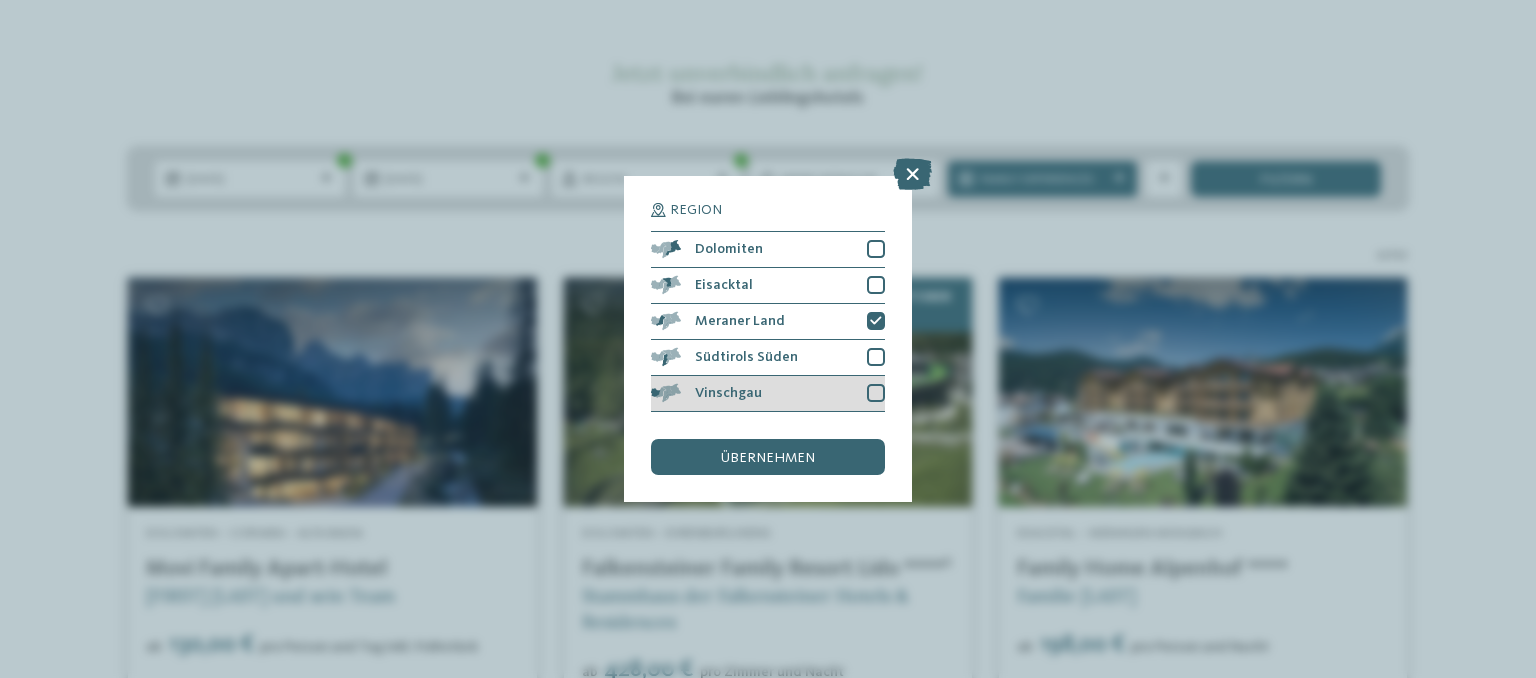 click at bounding box center (876, 393) 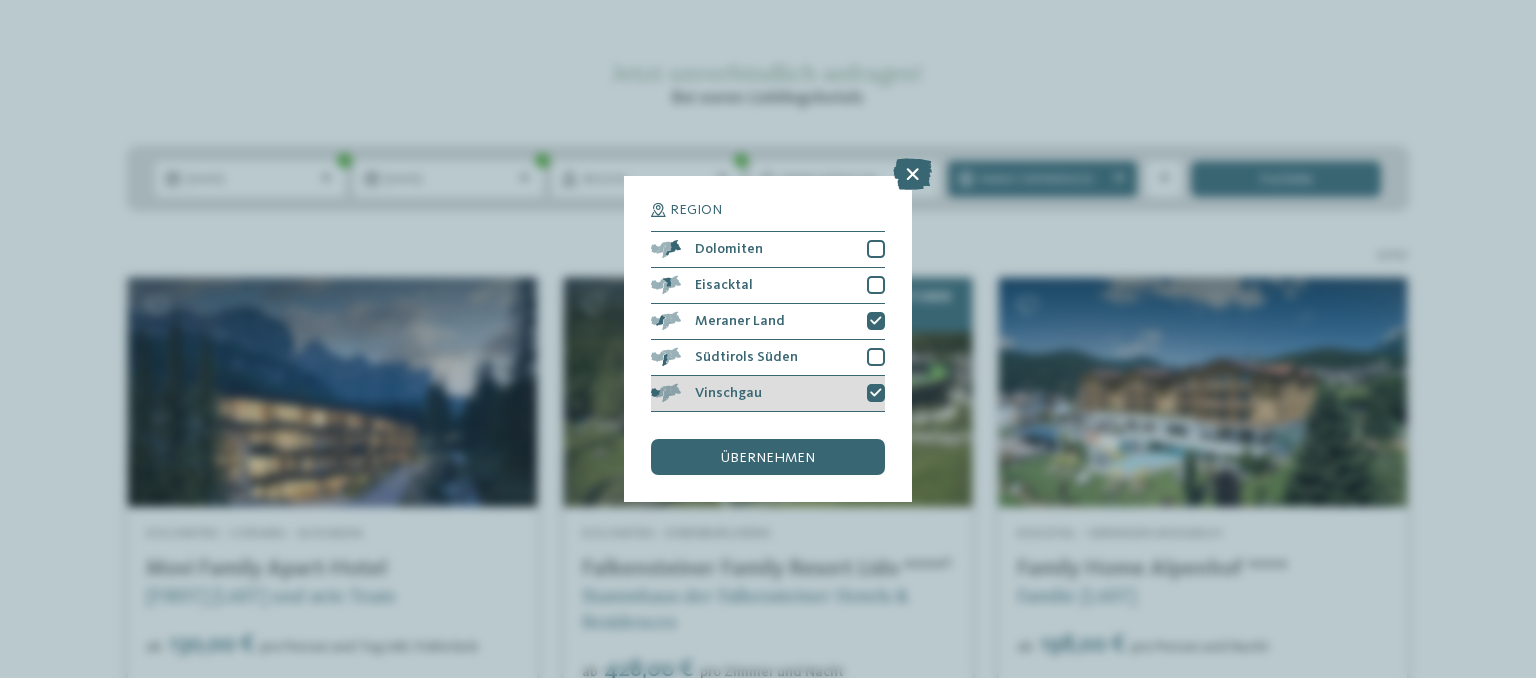 click at bounding box center (876, 393) 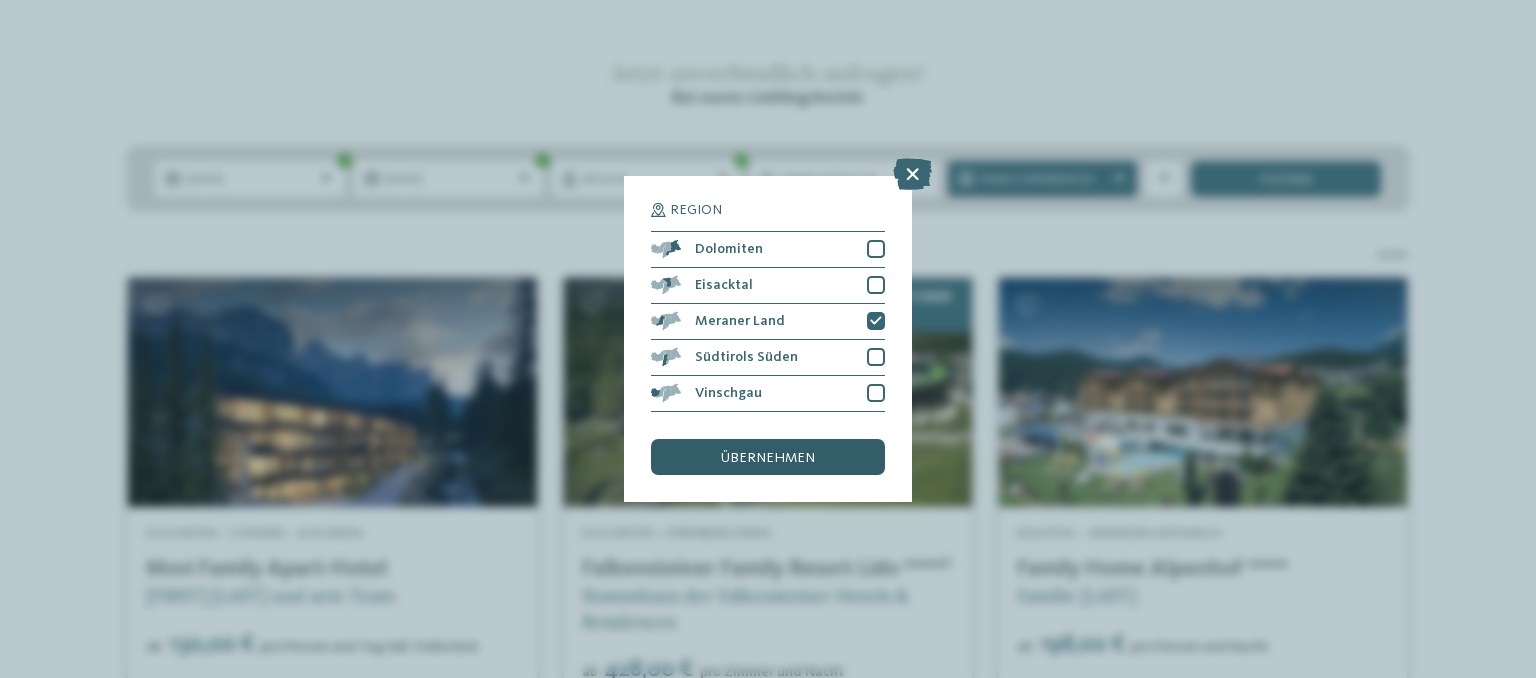 click on "übernehmen" at bounding box center (768, 457) 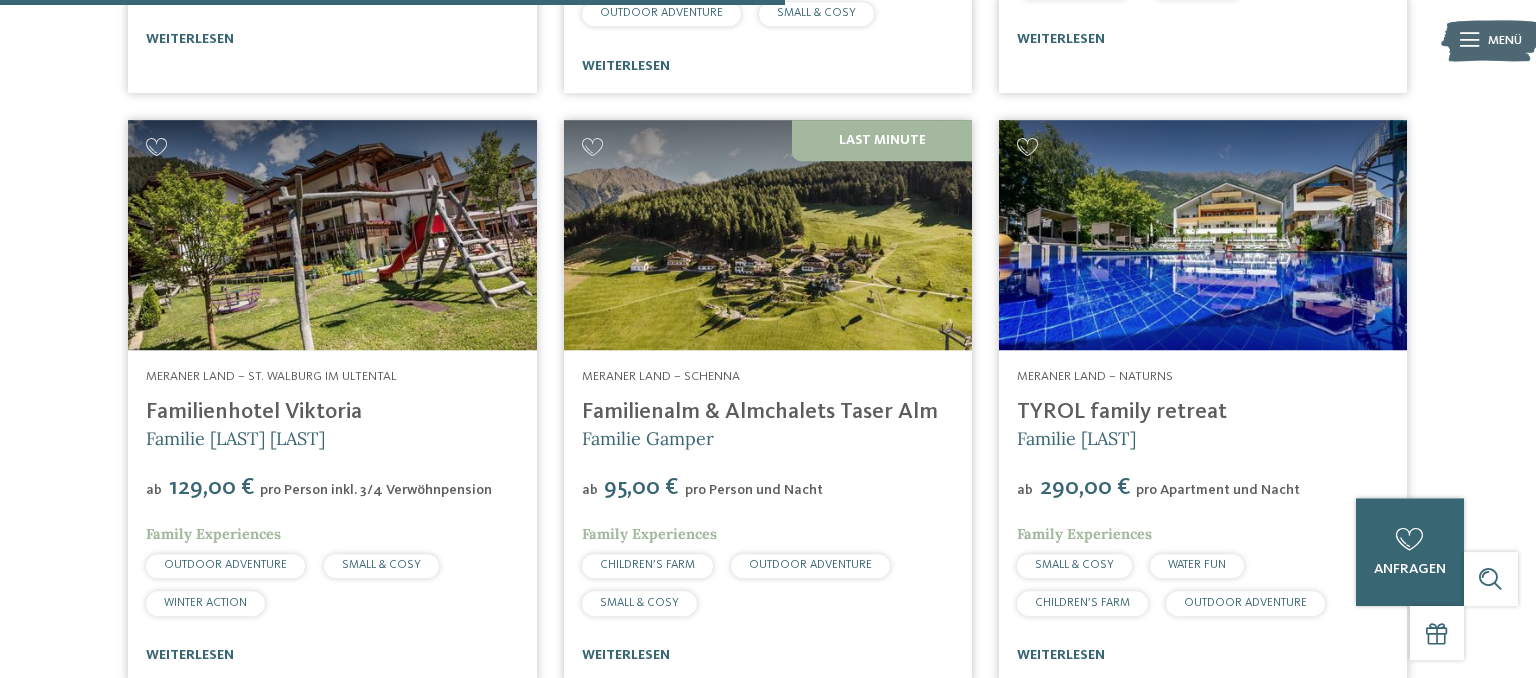 scroll, scrollTop: 1213, scrollLeft: 0, axis: vertical 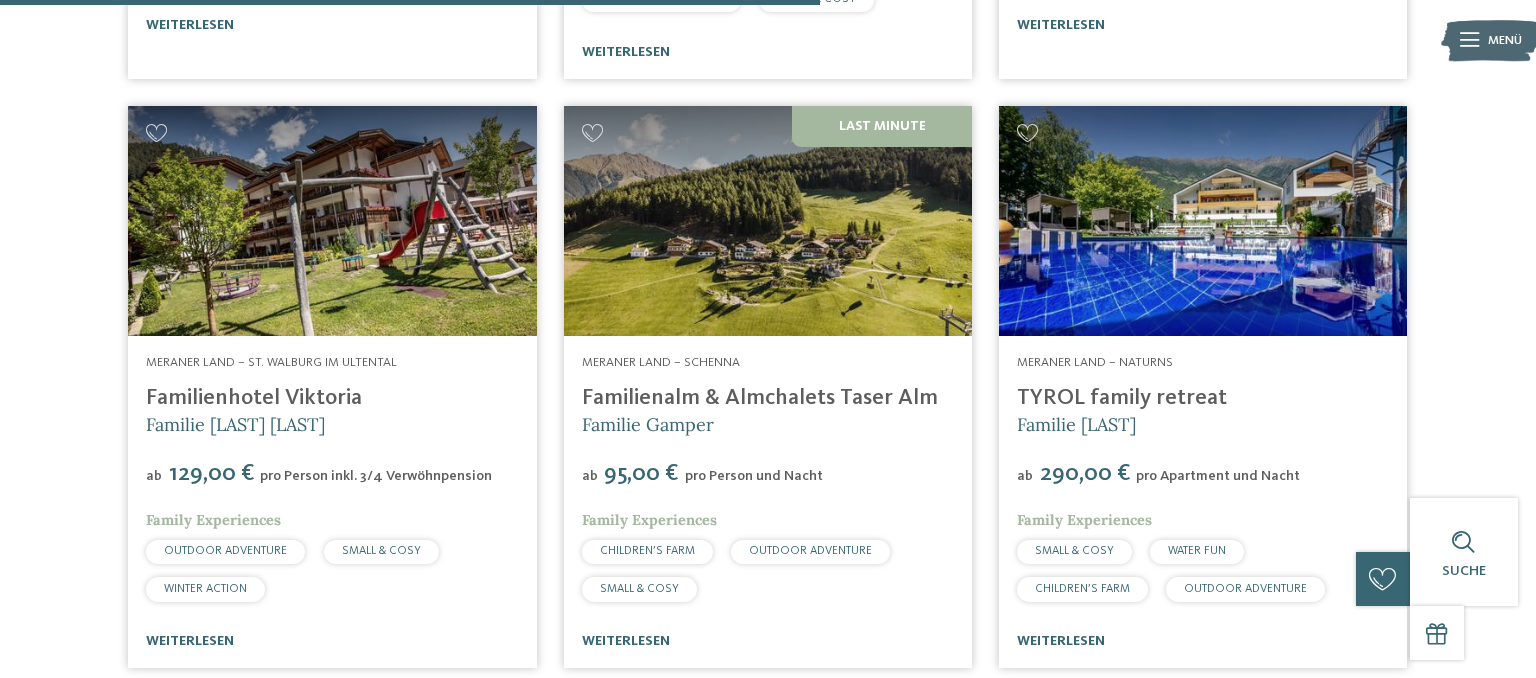 click at bounding box center (332, 221) 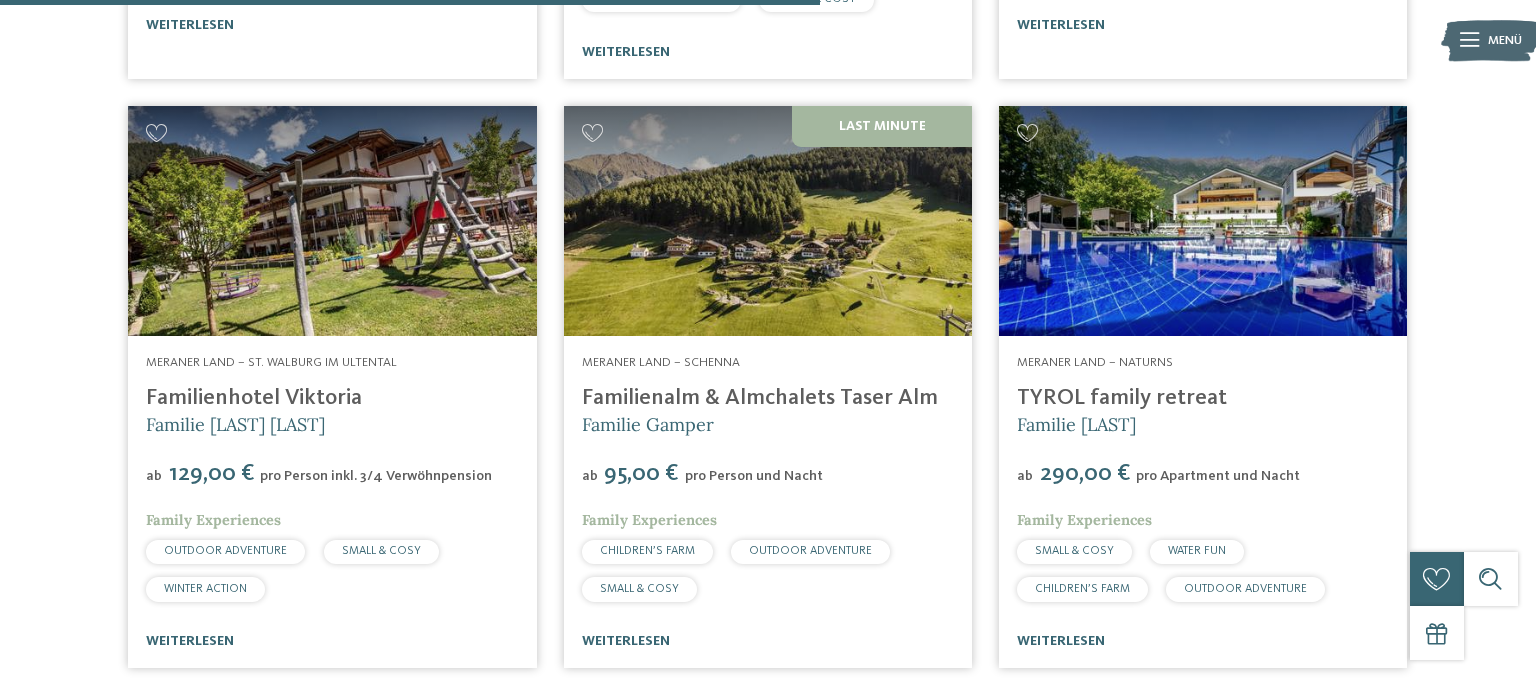 click at bounding box center [1203, 221] 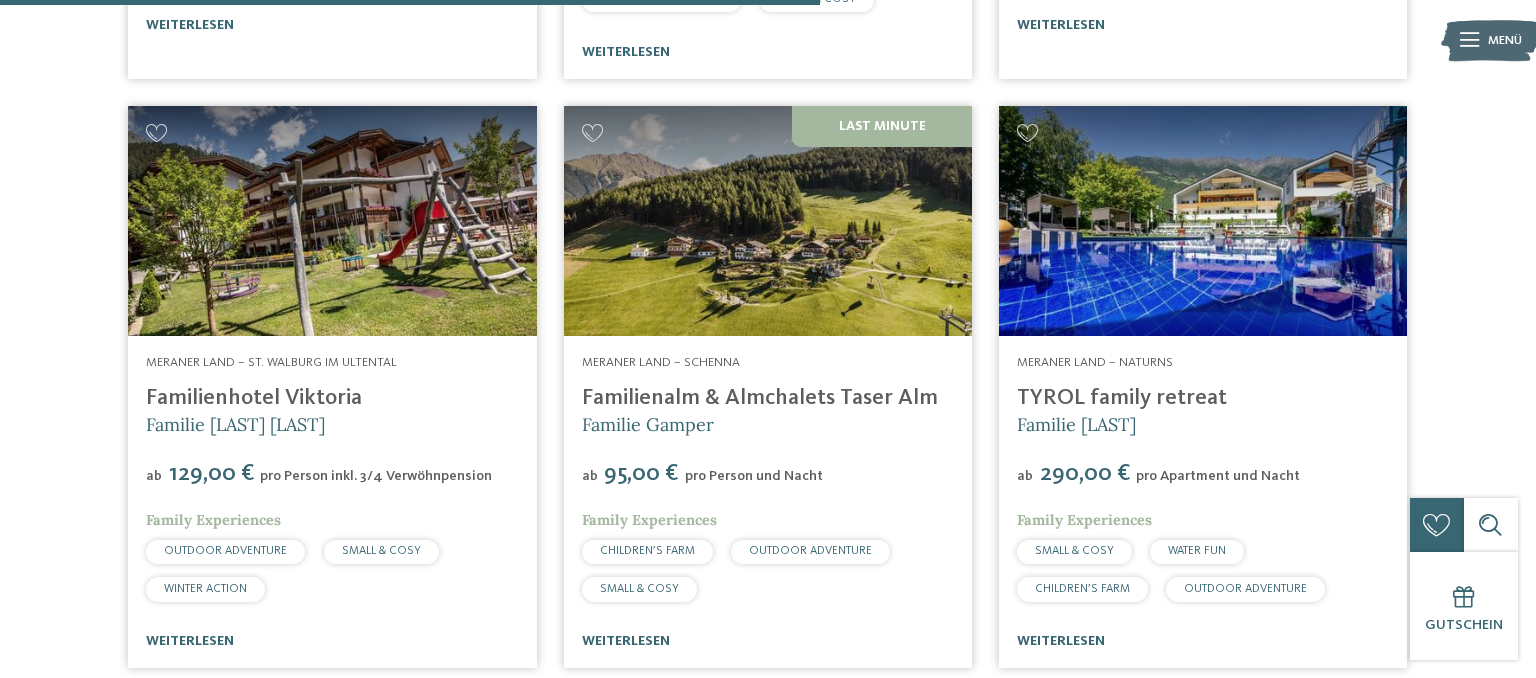 click at bounding box center (1203, 221) 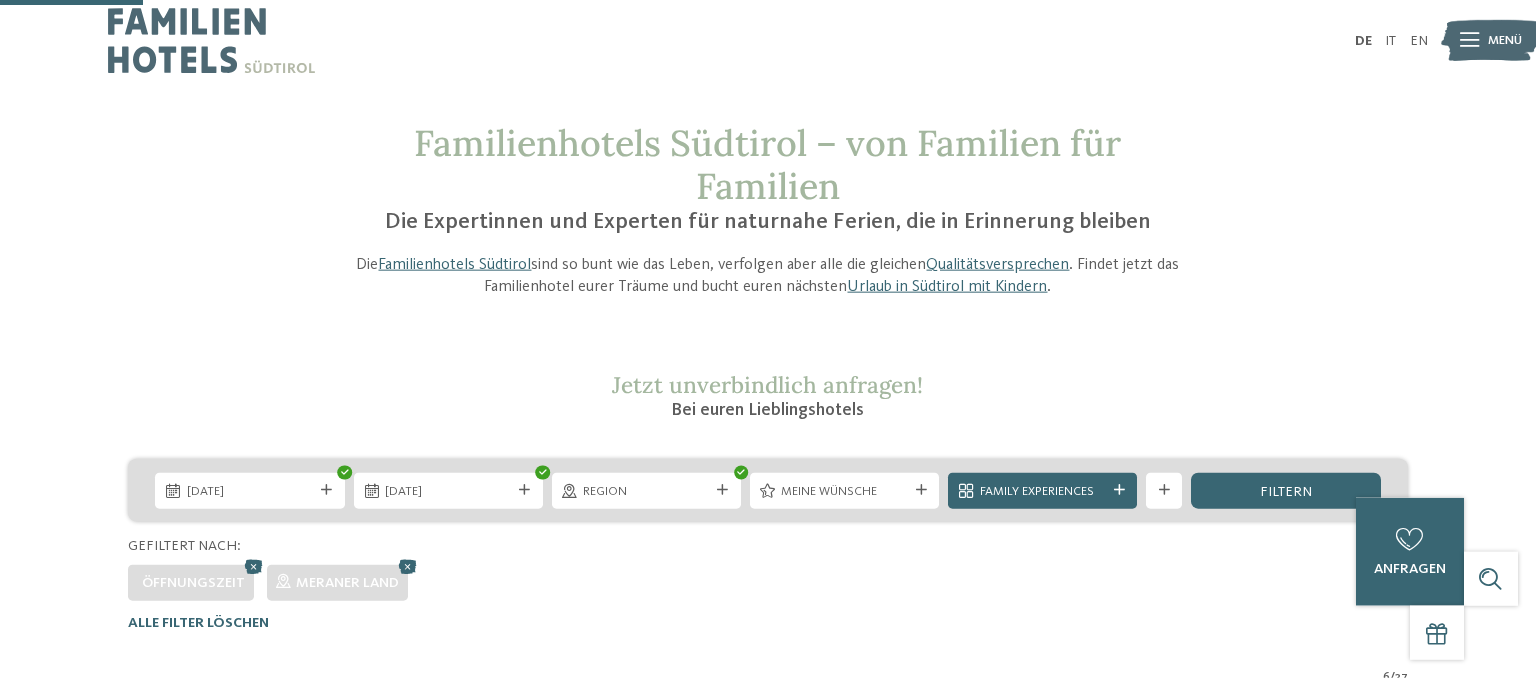scroll, scrollTop: 0, scrollLeft: 0, axis: both 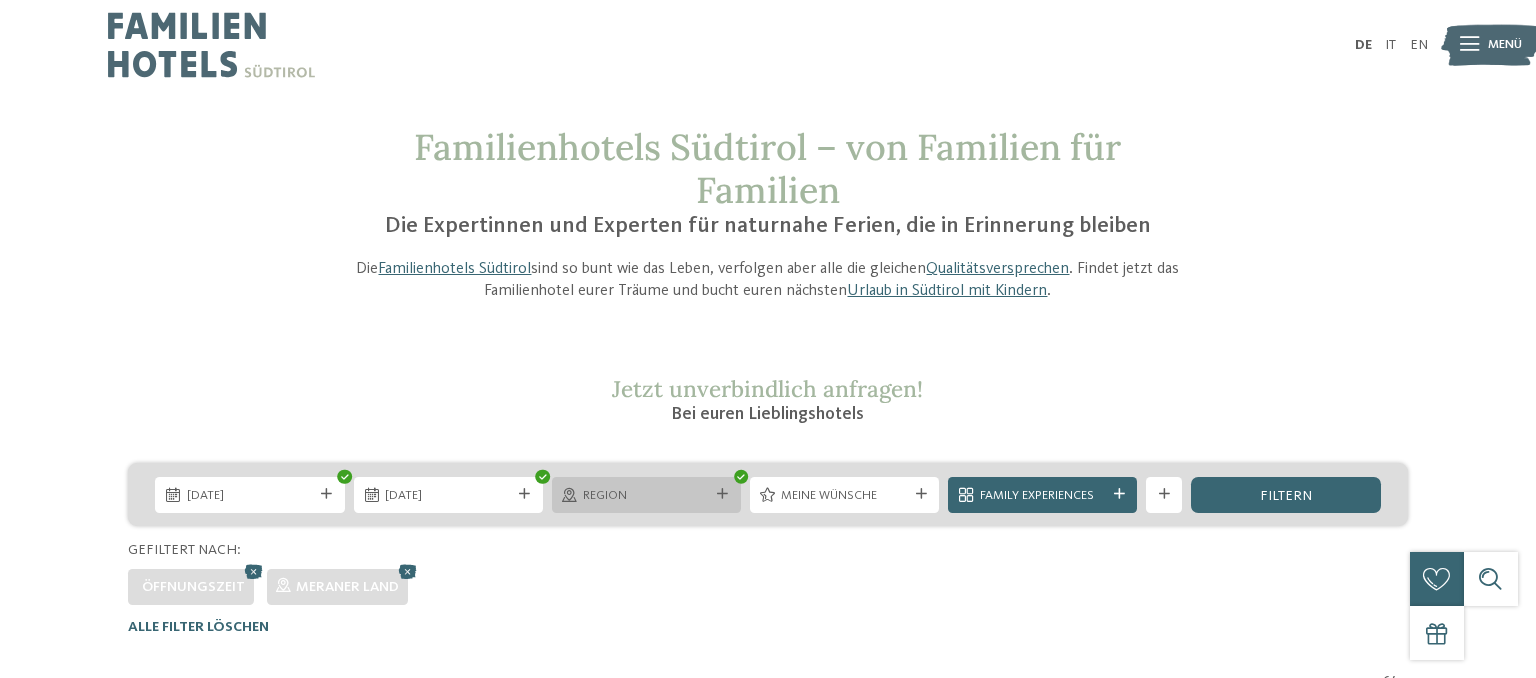 click on "Region" at bounding box center (646, 496) 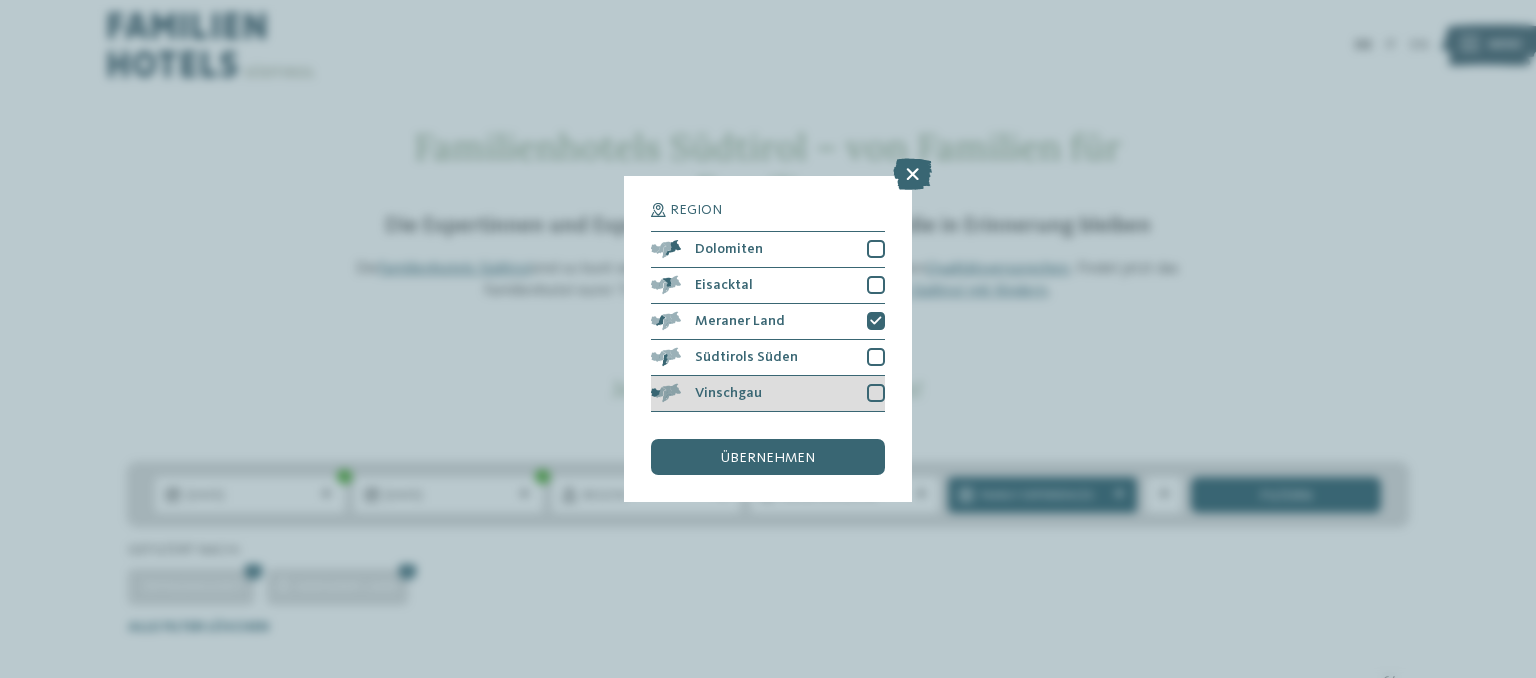 click at bounding box center [876, 393] 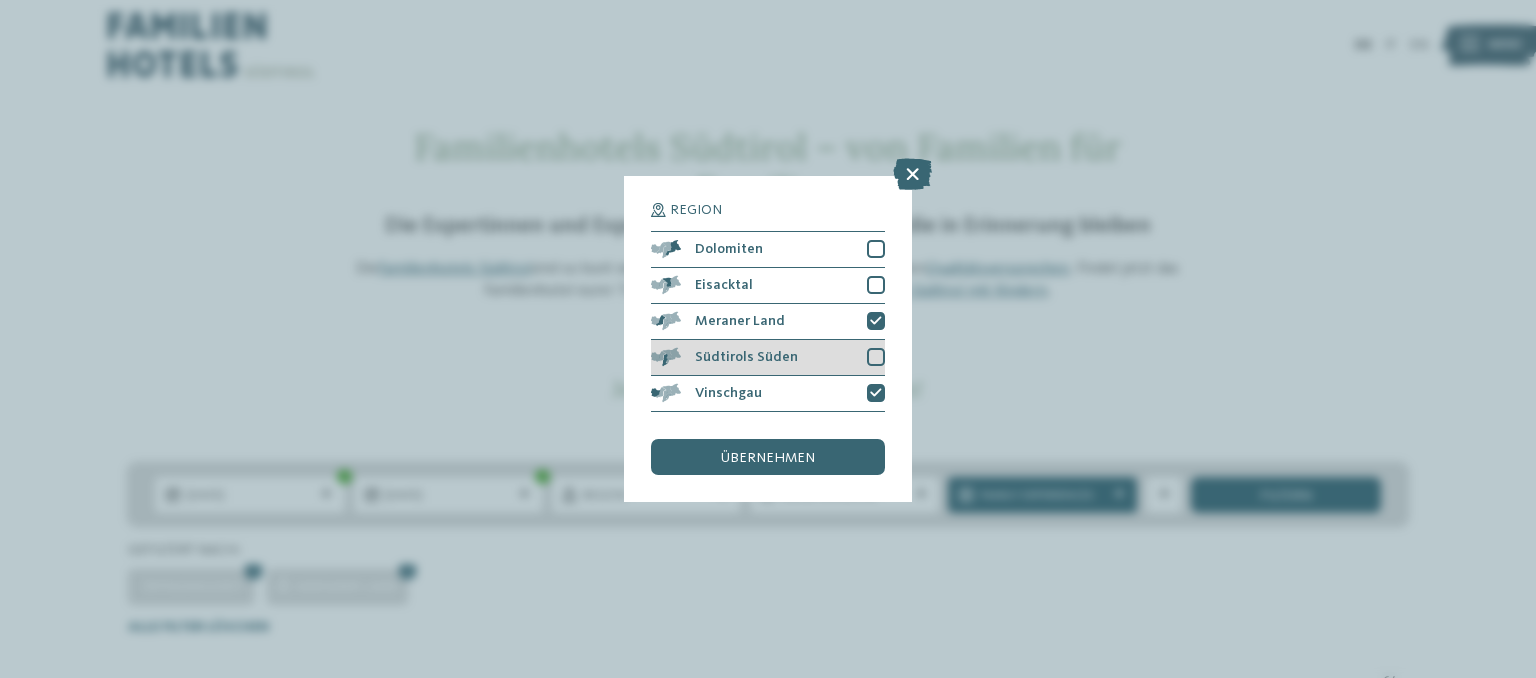 click at bounding box center [876, 357] 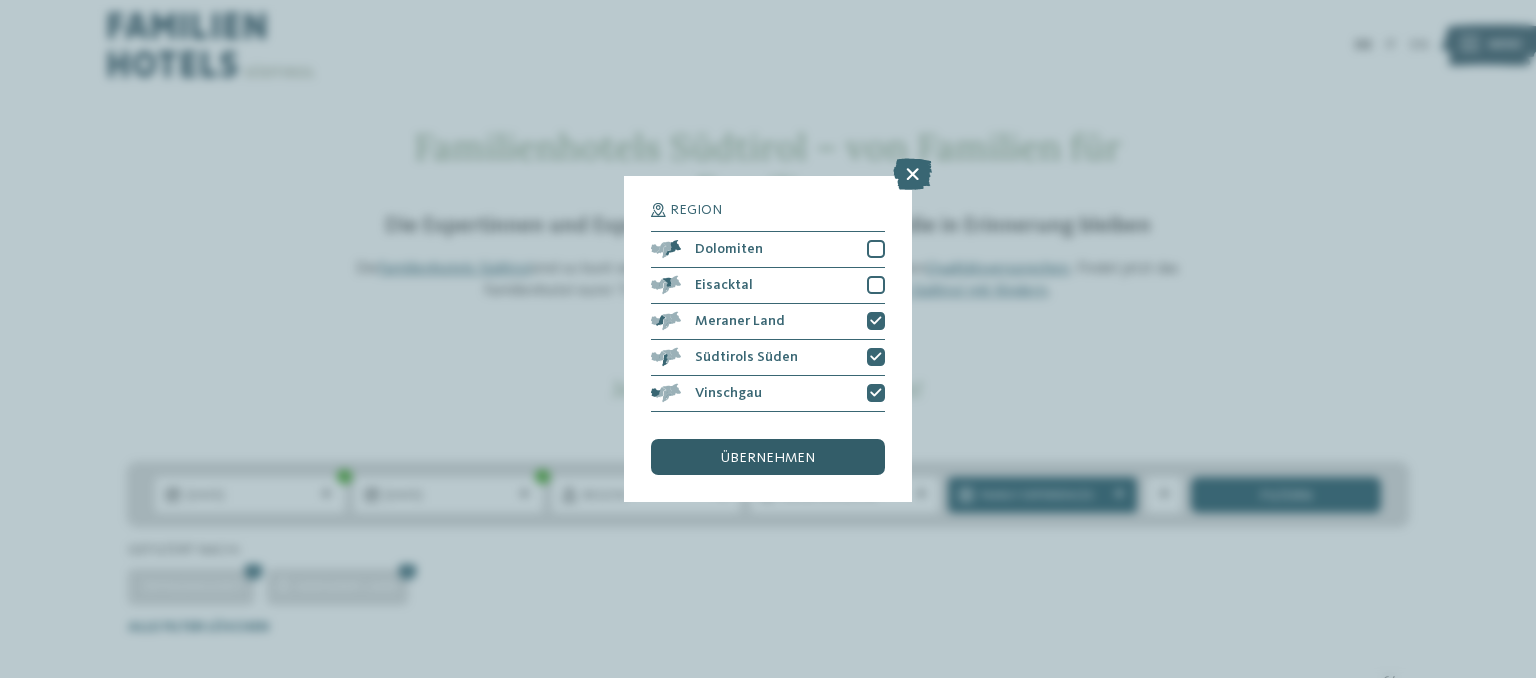 click on "übernehmen" at bounding box center (768, 457) 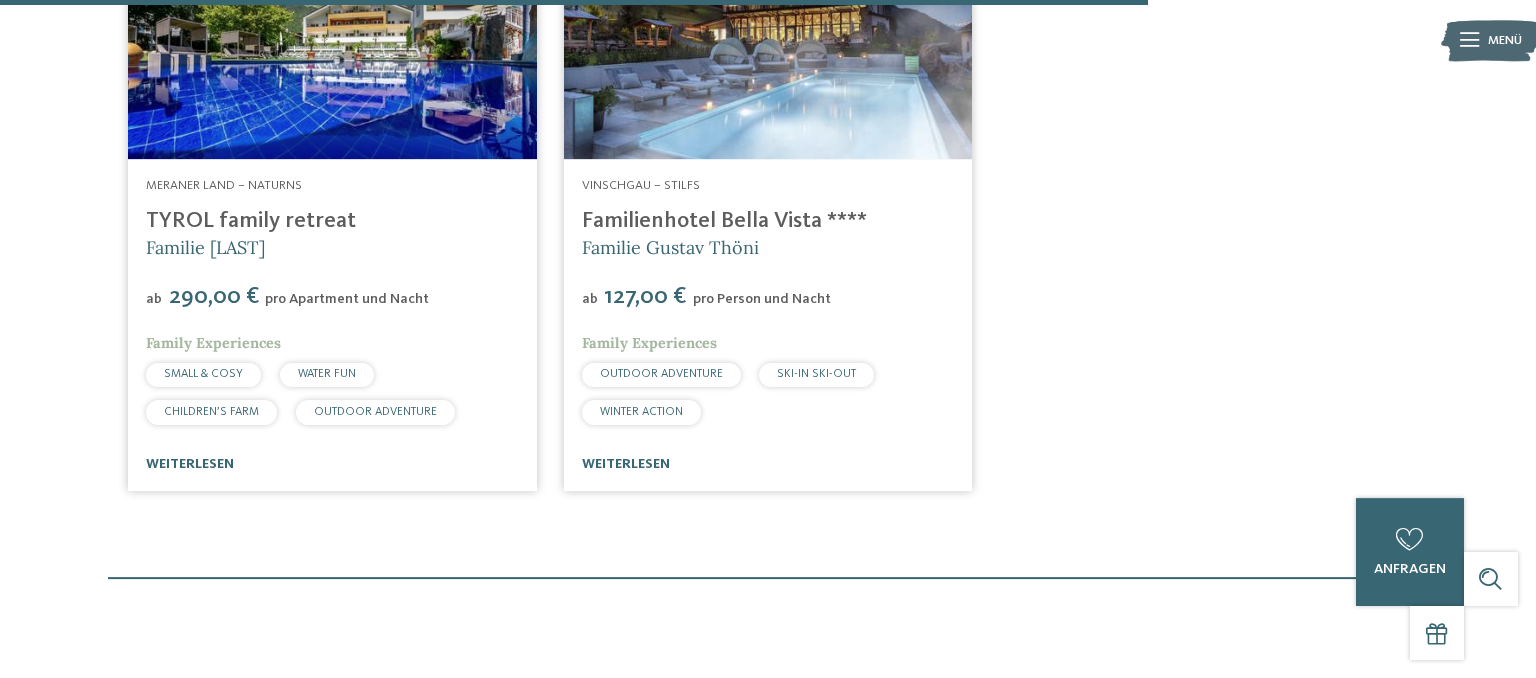 scroll, scrollTop: 2216, scrollLeft: 0, axis: vertical 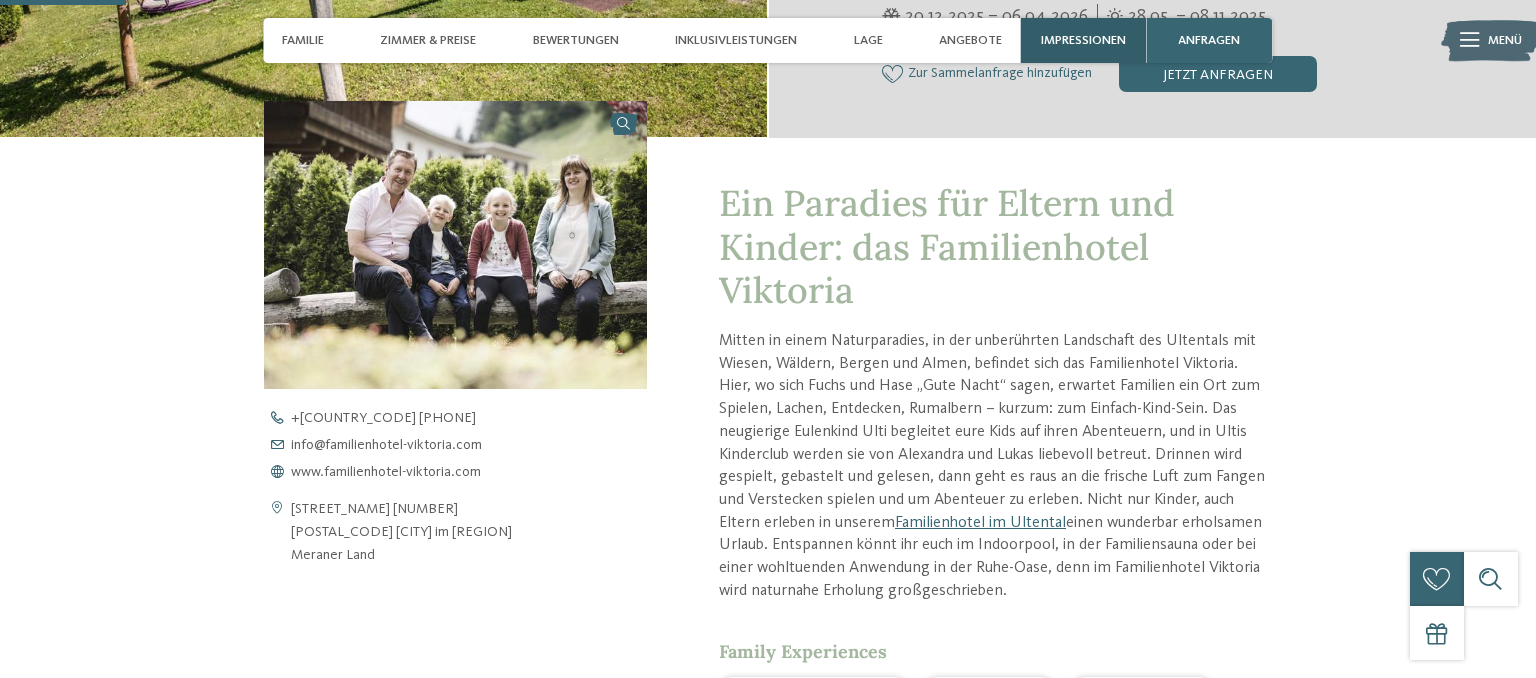 click on "Impressionen" at bounding box center (1083, 40) 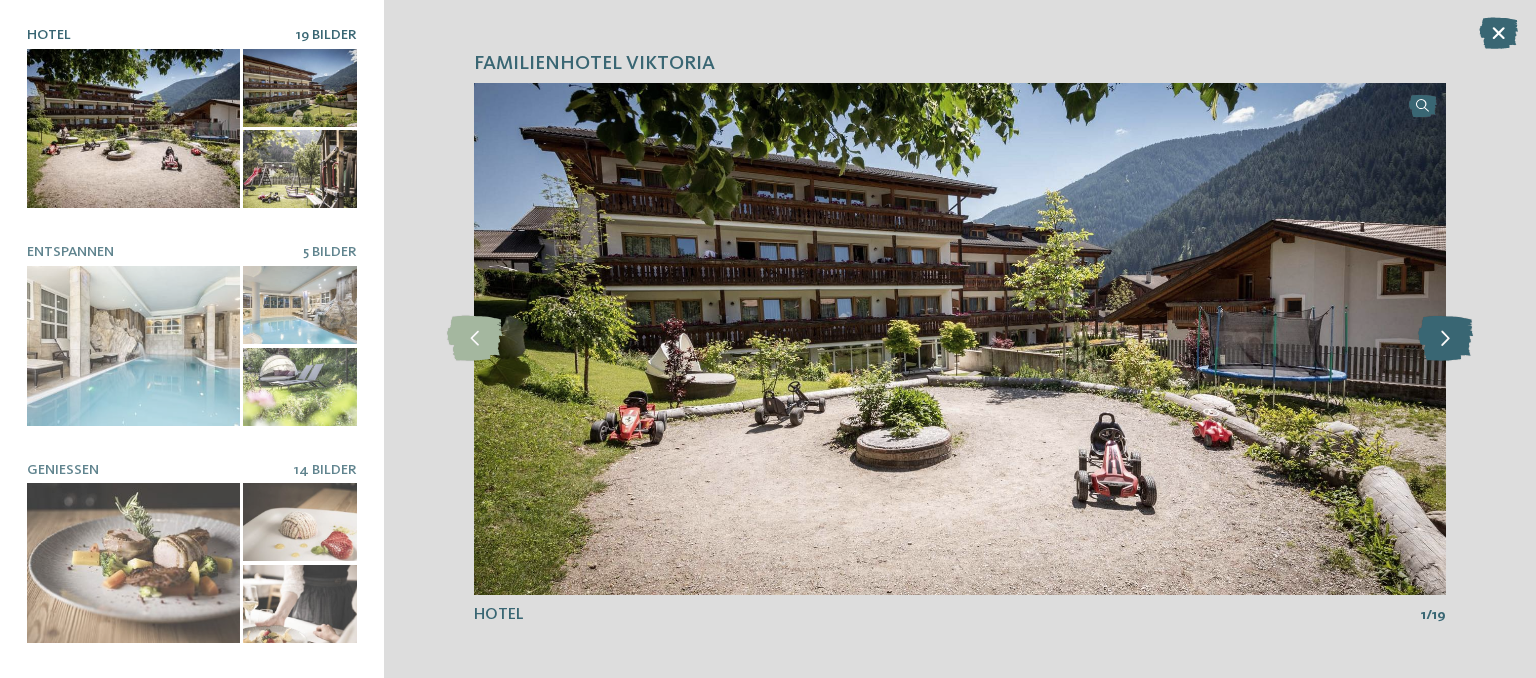click at bounding box center (1445, 338) 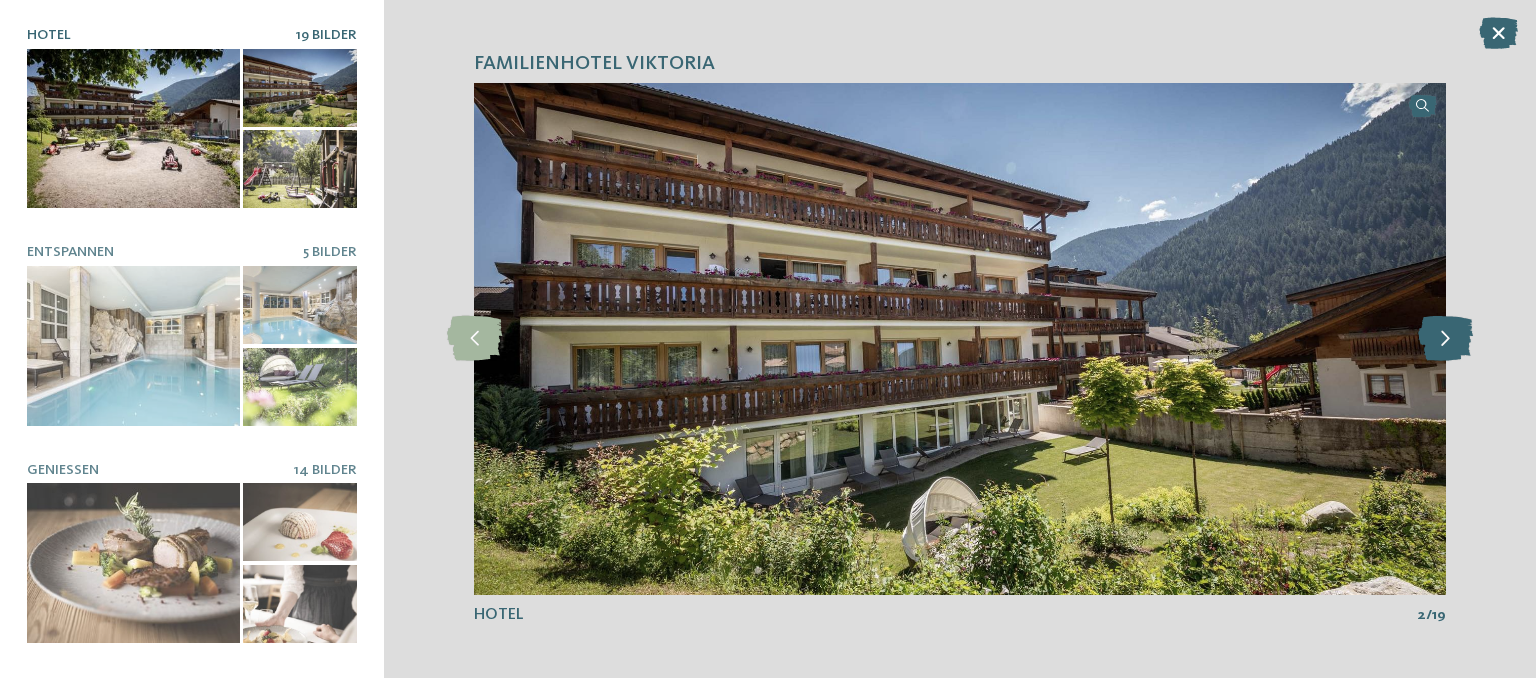 click at bounding box center [1445, 338] 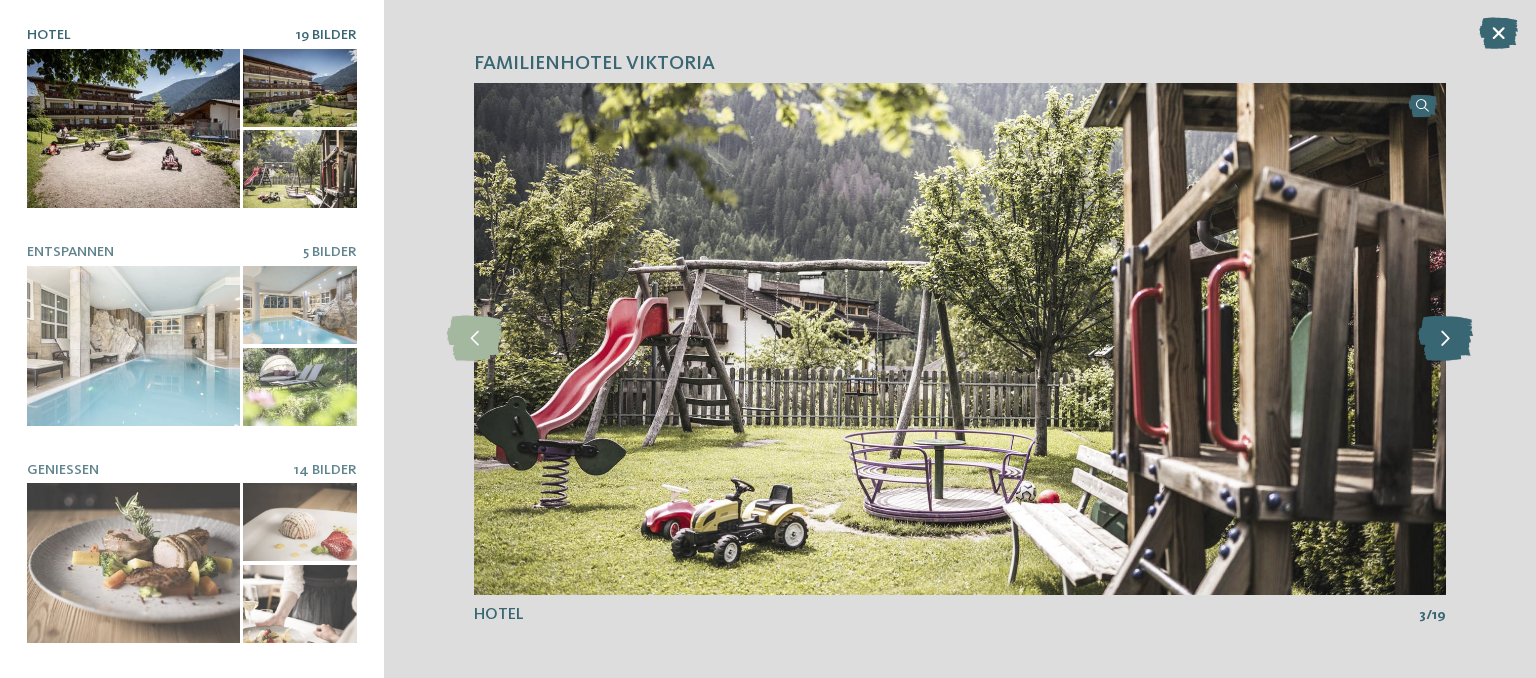 click at bounding box center (1445, 338) 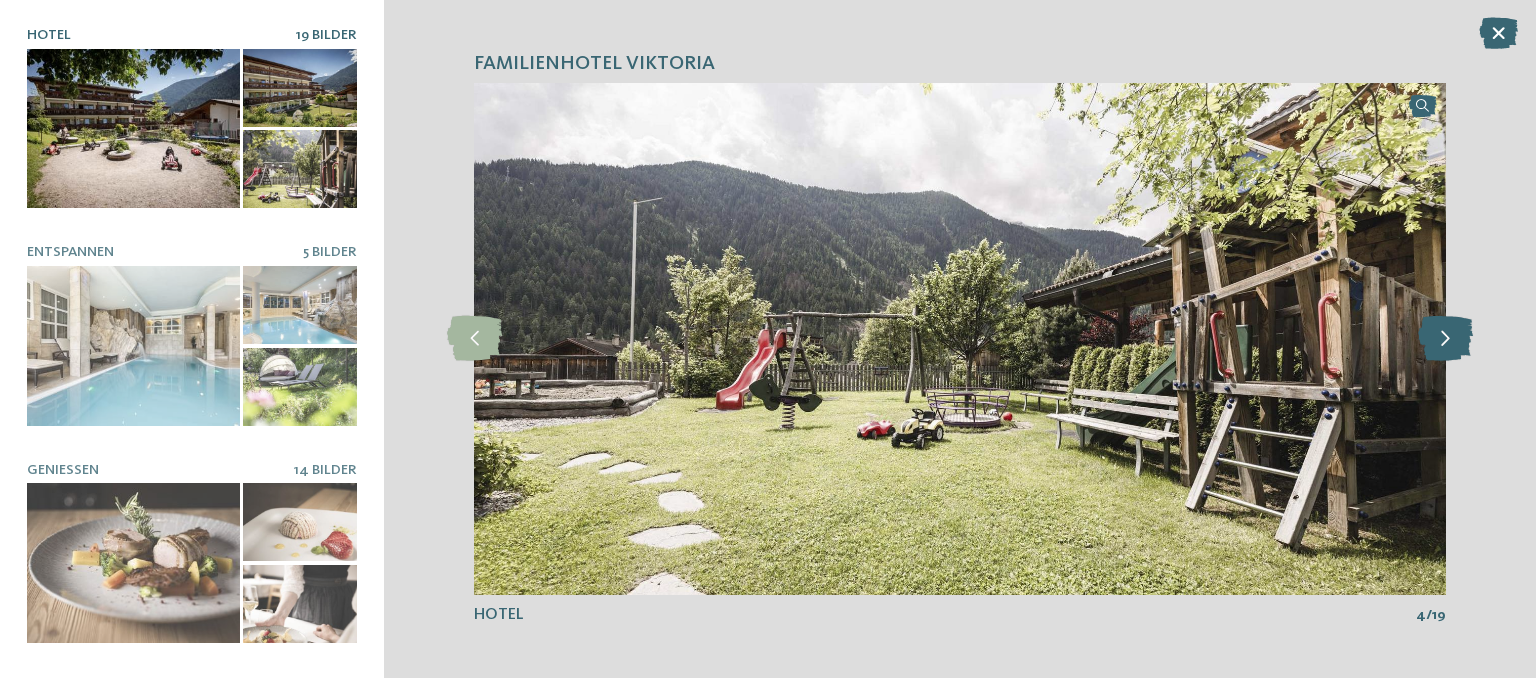 click at bounding box center [1445, 338] 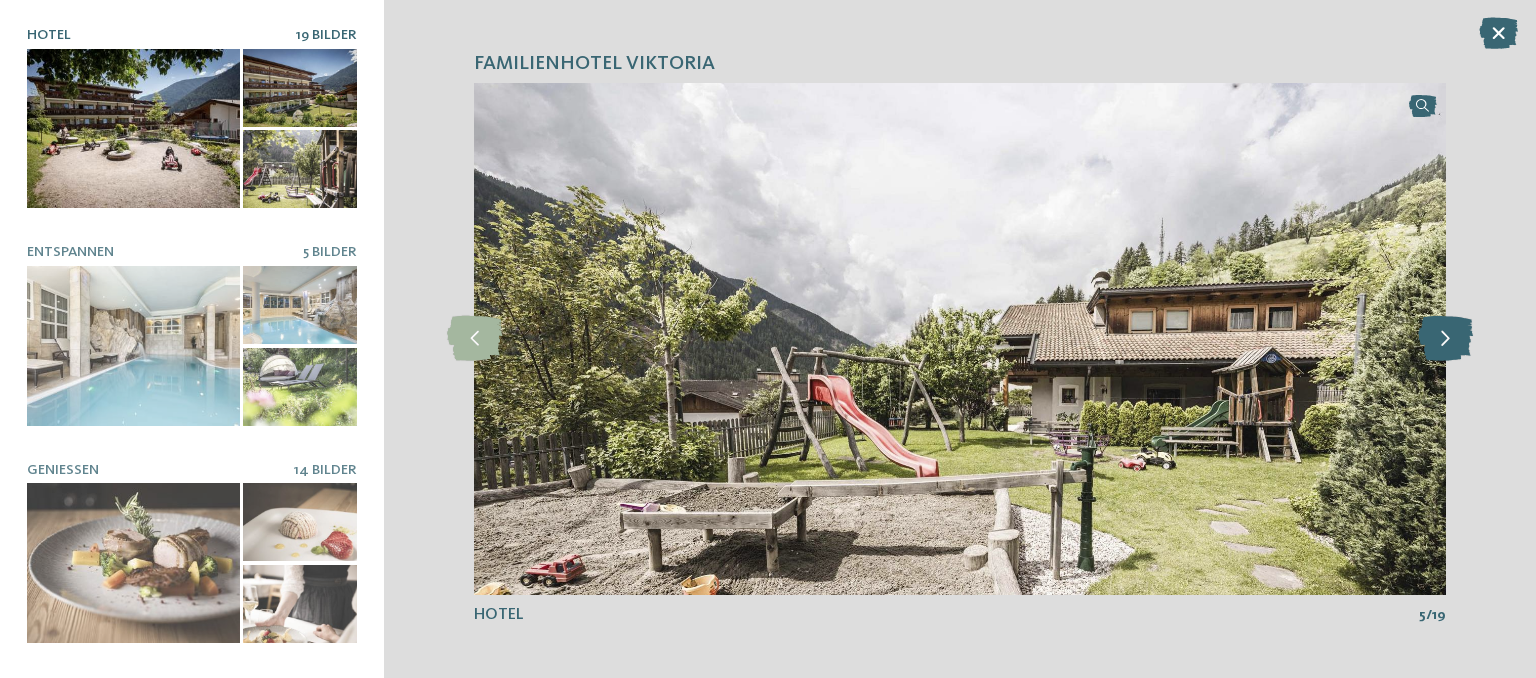 click at bounding box center [1445, 338] 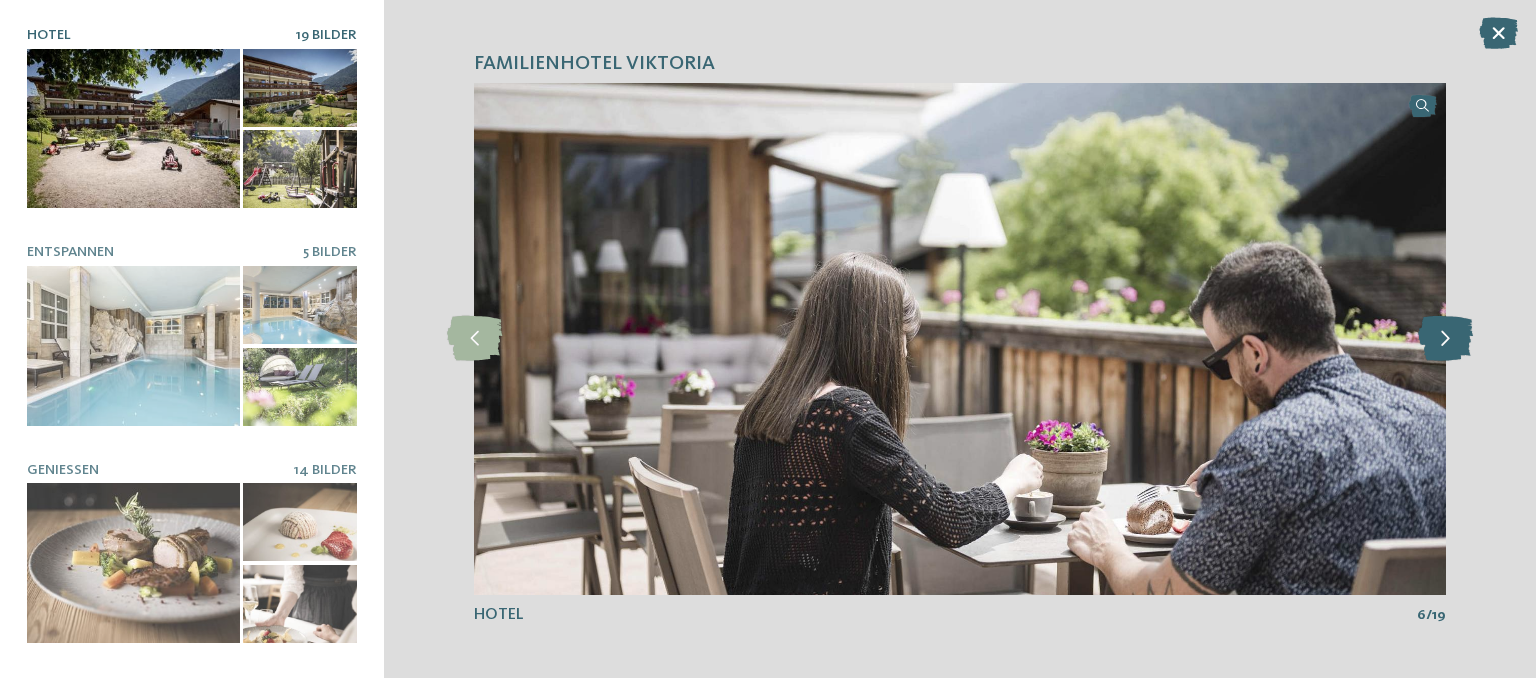click at bounding box center (1445, 338) 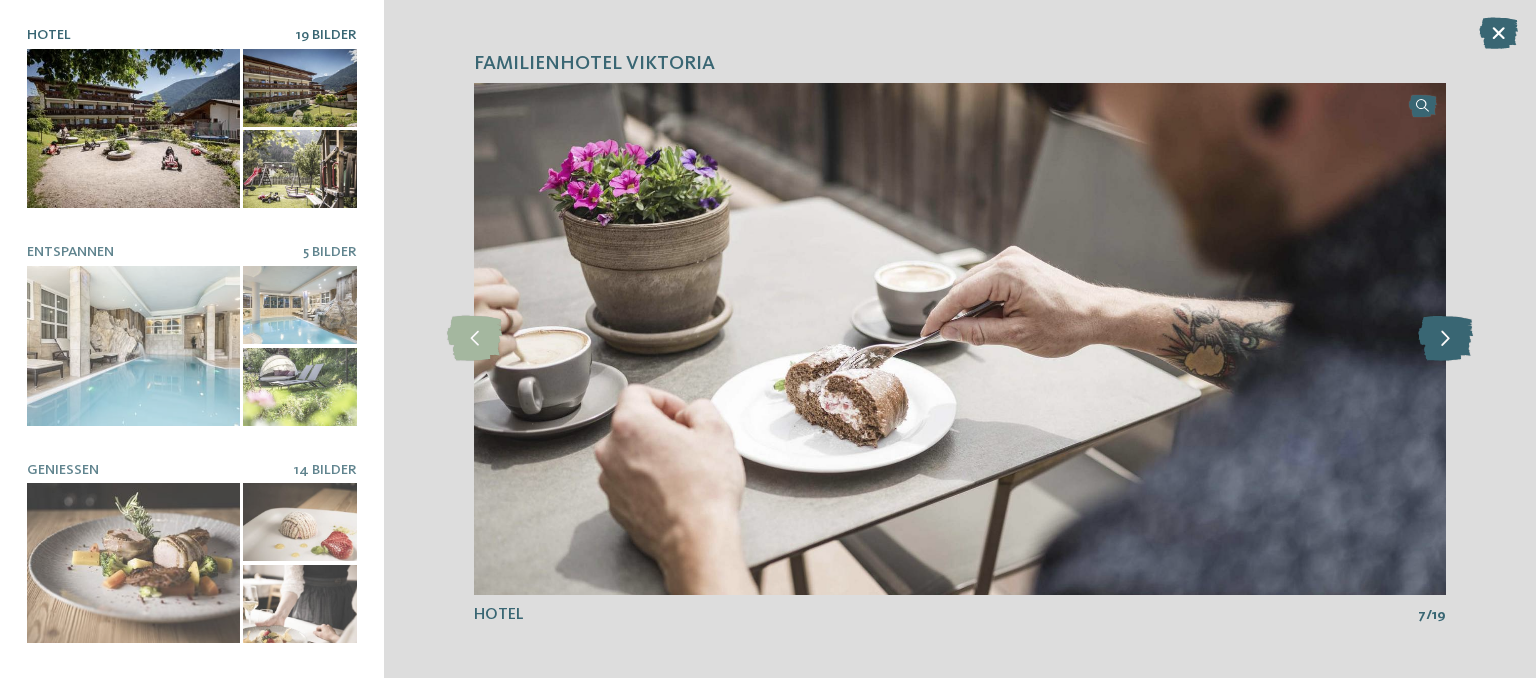 click at bounding box center [1445, 338] 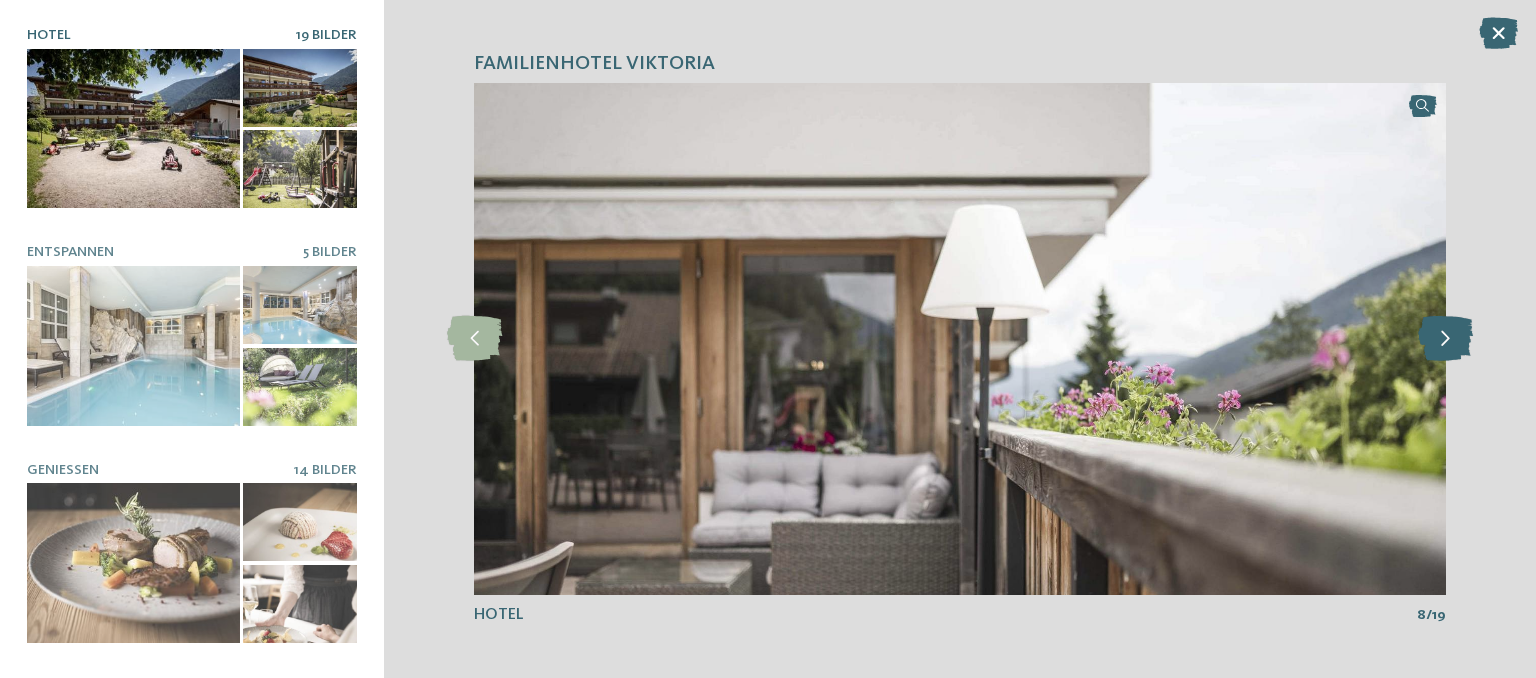 click at bounding box center (1445, 338) 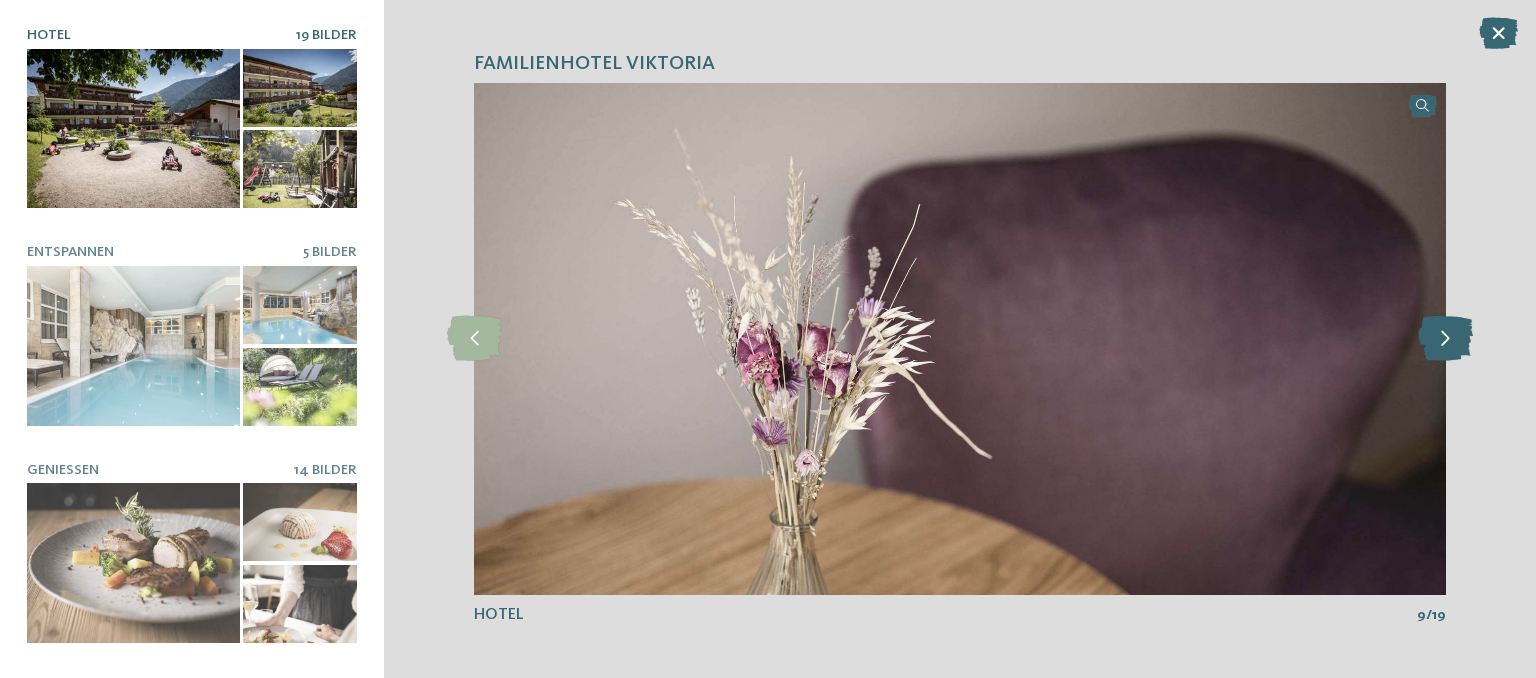 click at bounding box center (1445, 338) 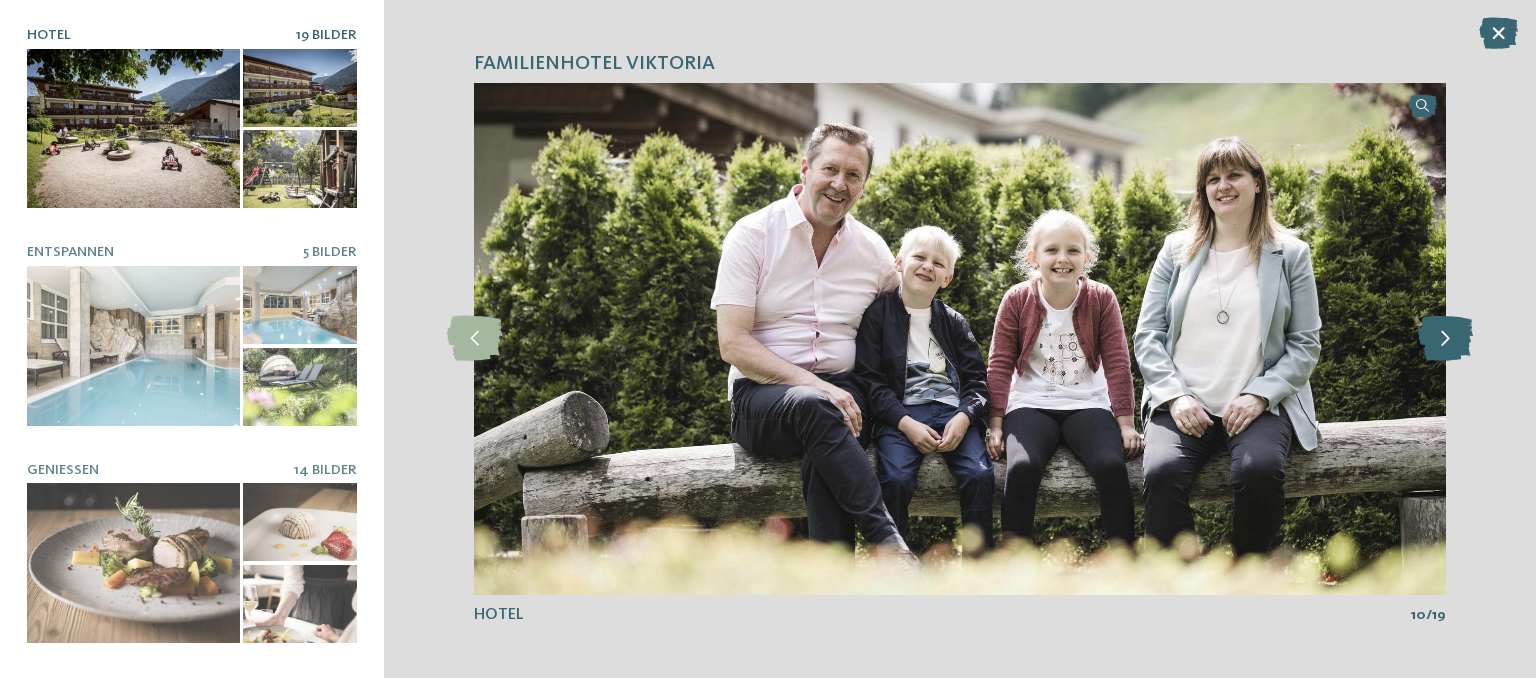 click at bounding box center [1445, 338] 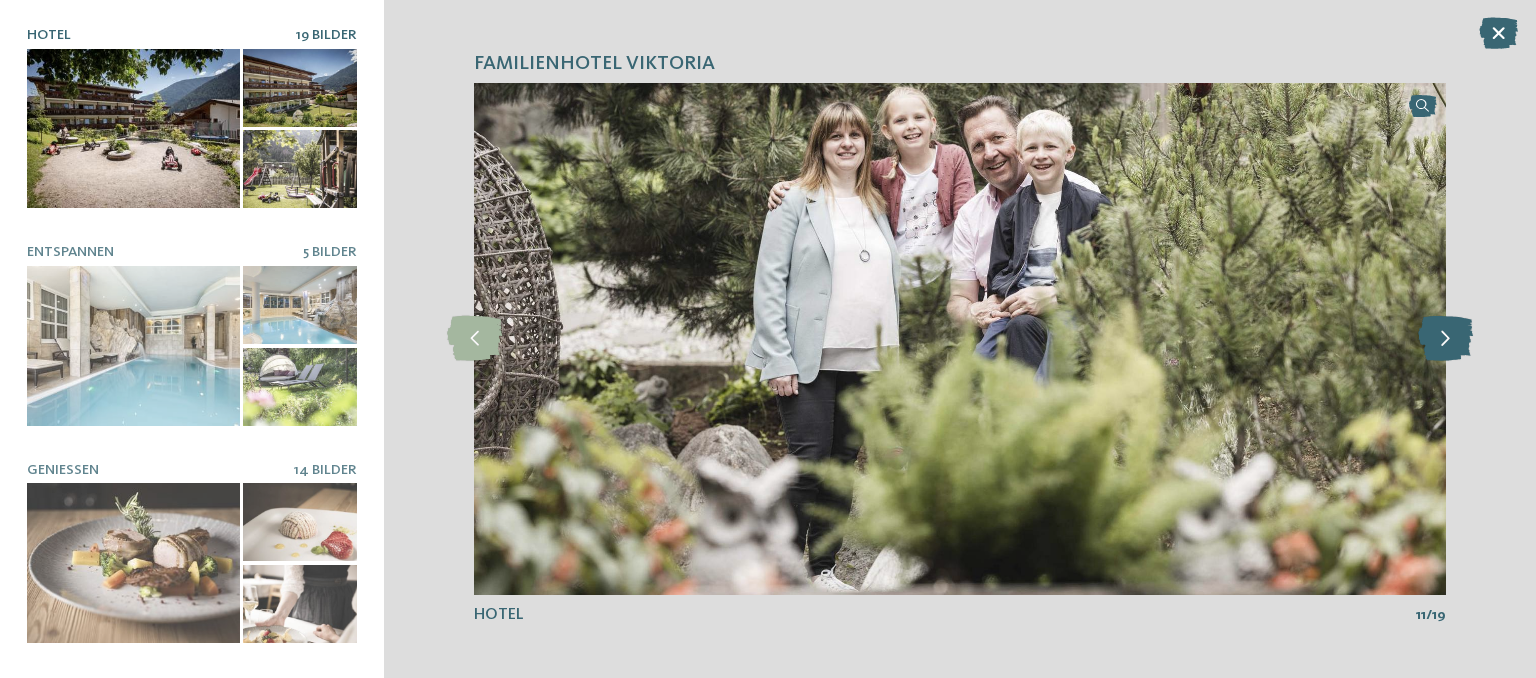 click at bounding box center (1445, 338) 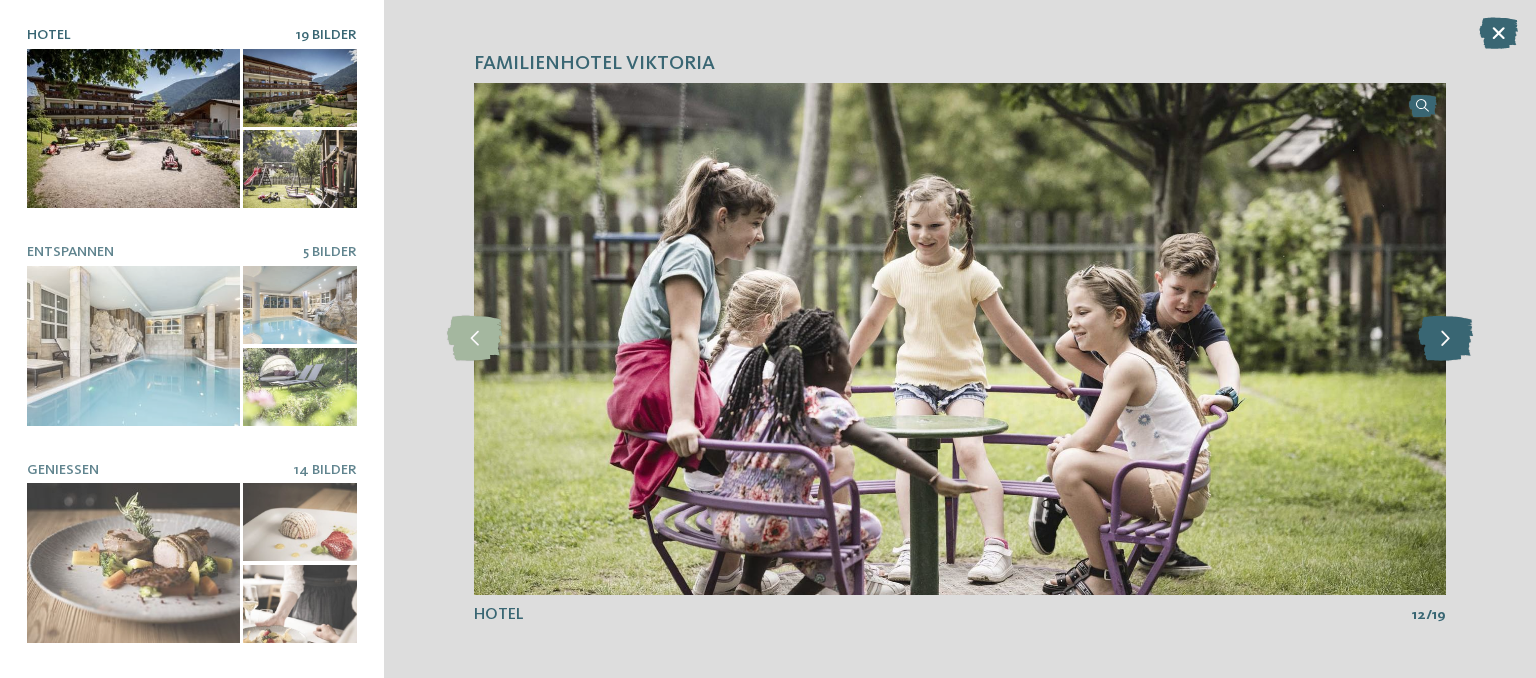click at bounding box center (1445, 338) 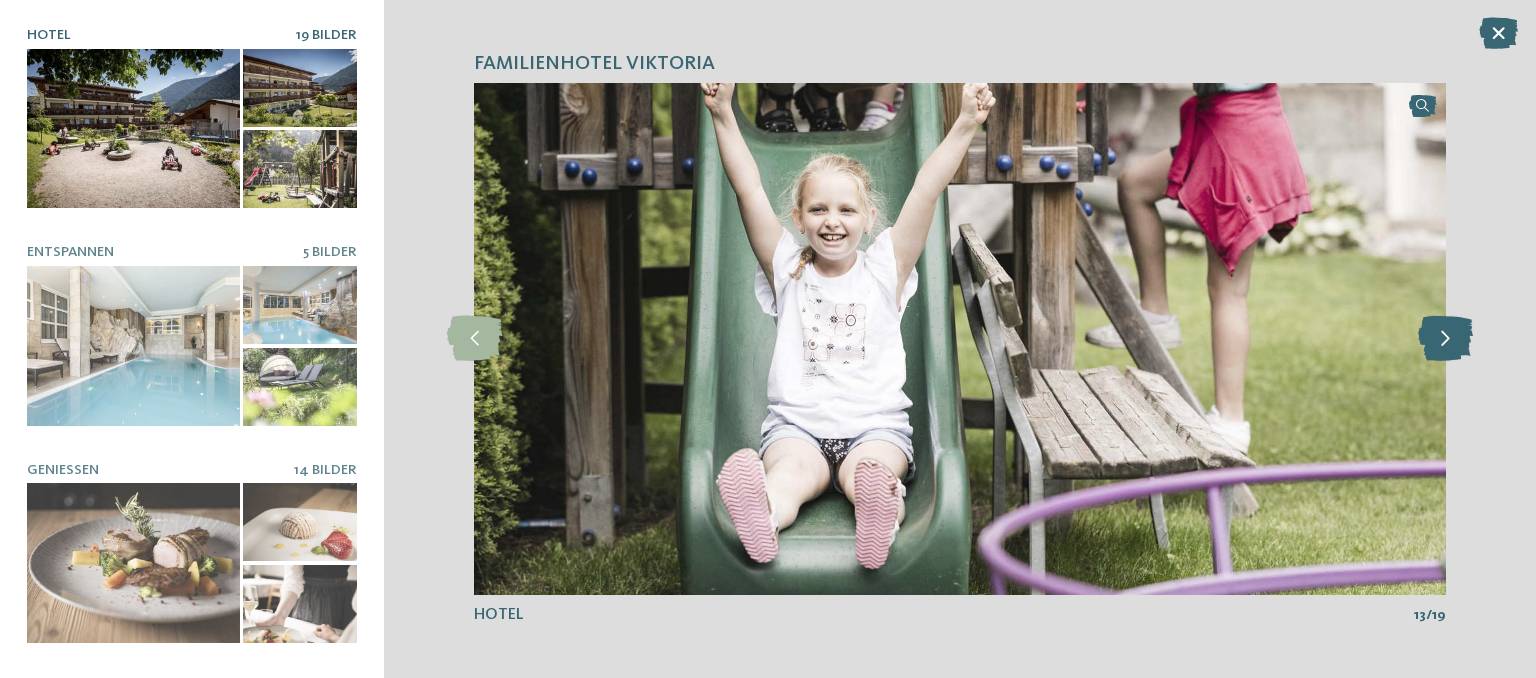 click at bounding box center [1445, 338] 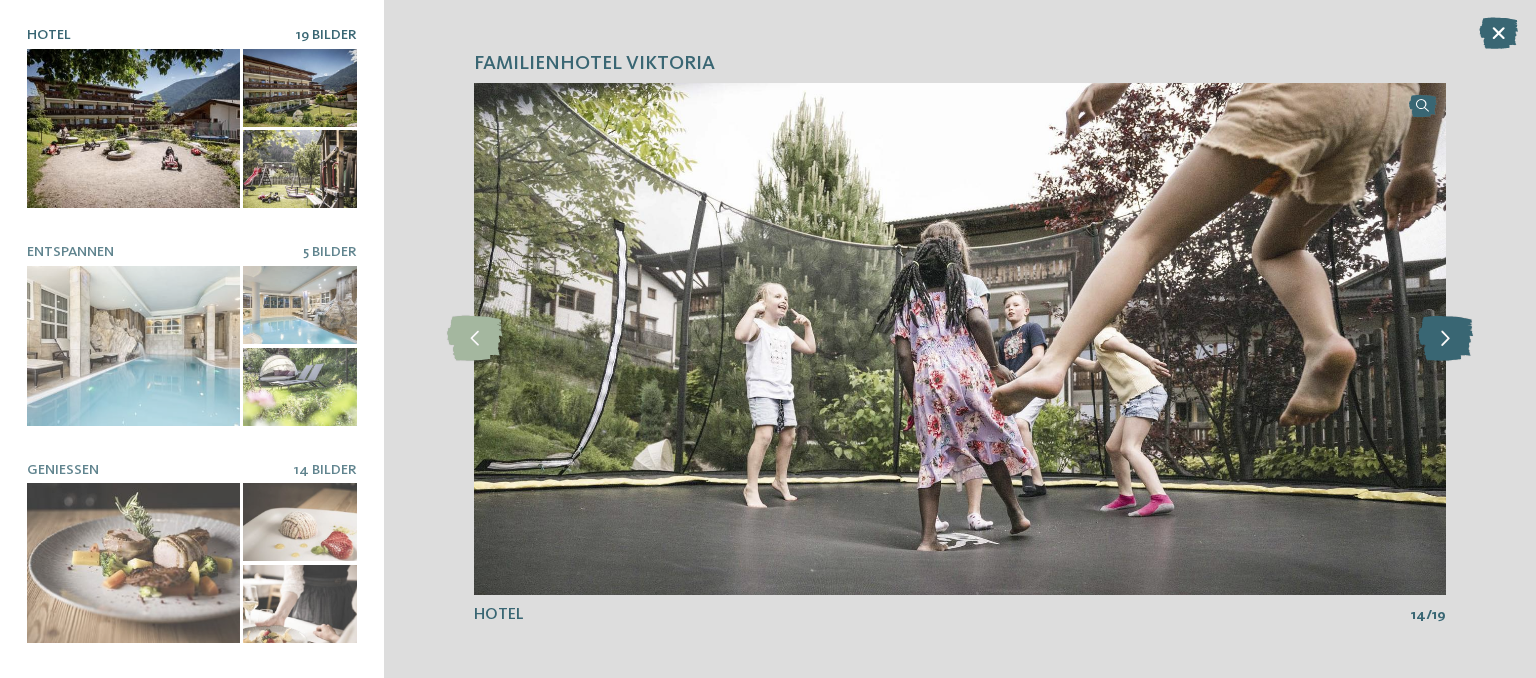 click at bounding box center (1445, 338) 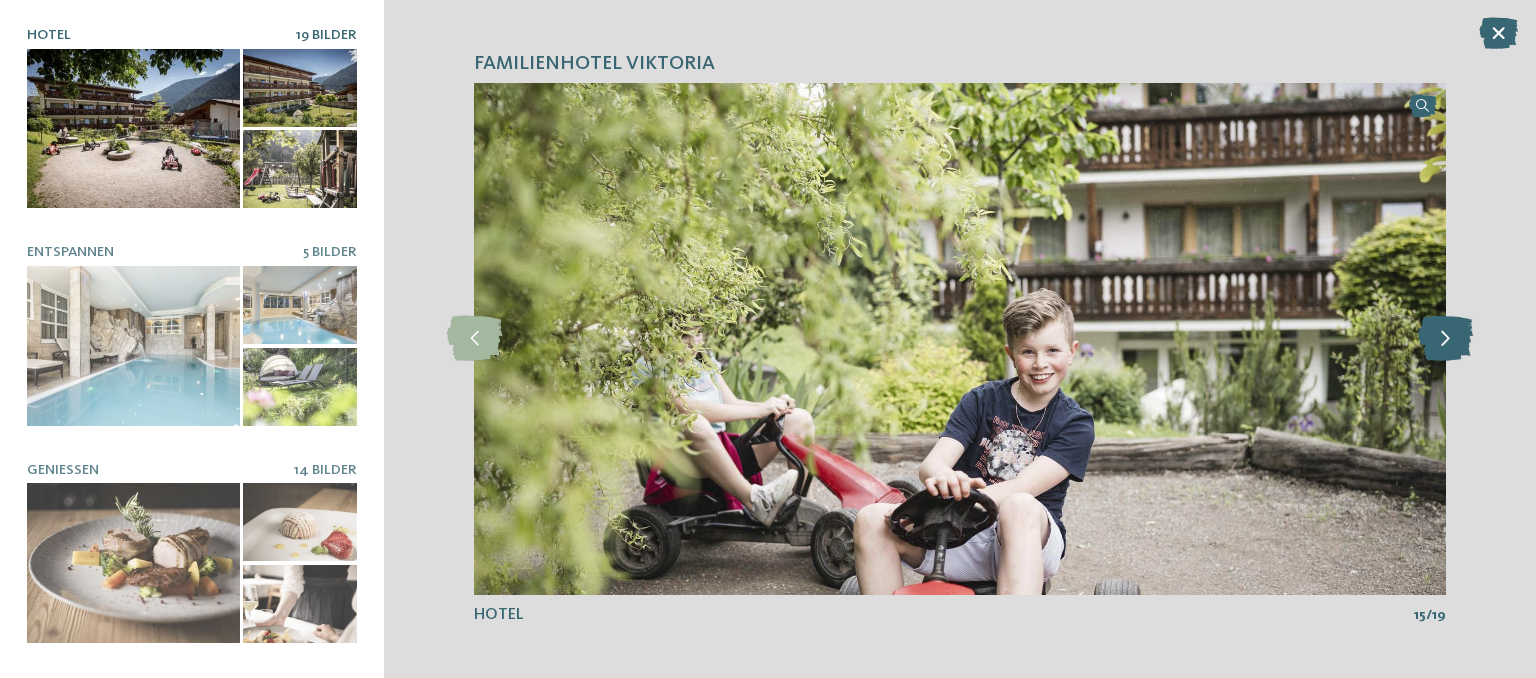 click at bounding box center [1445, 338] 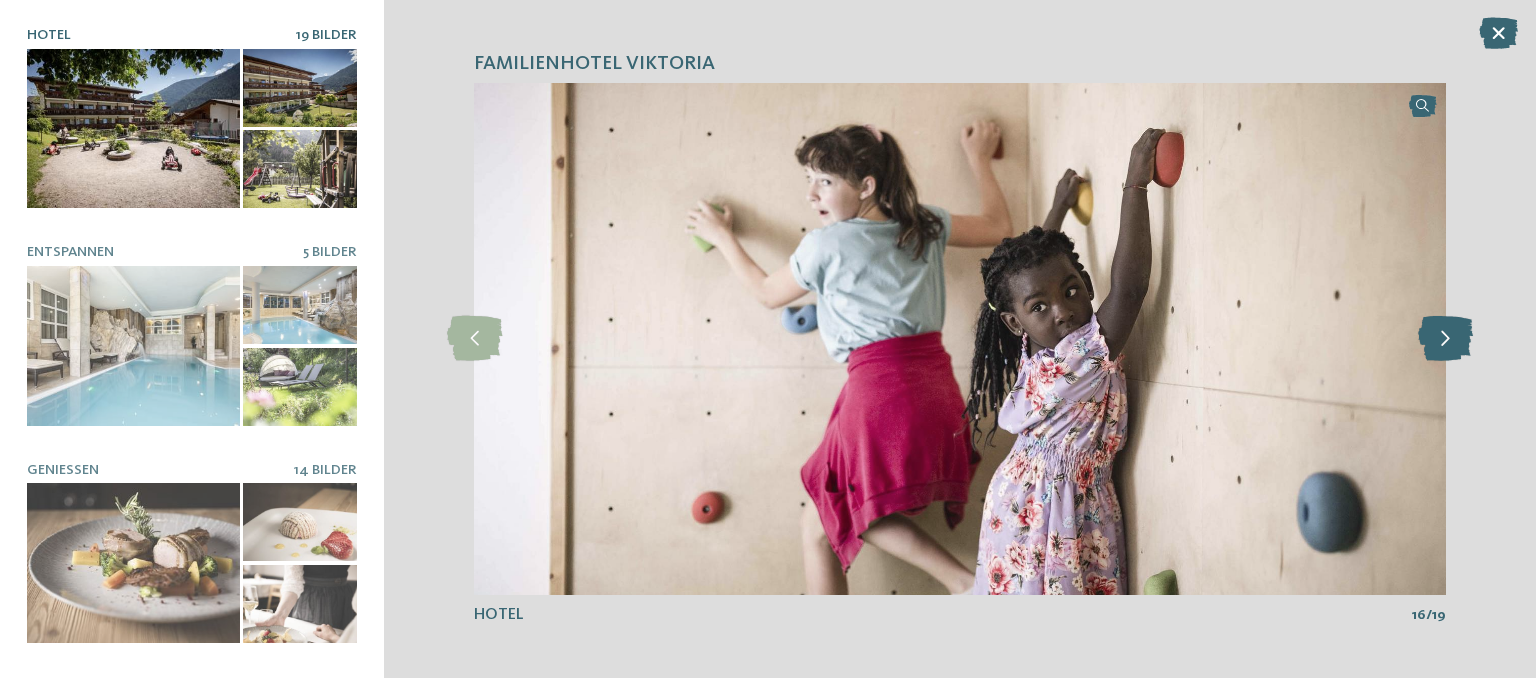 click at bounding box center (1445, 338) 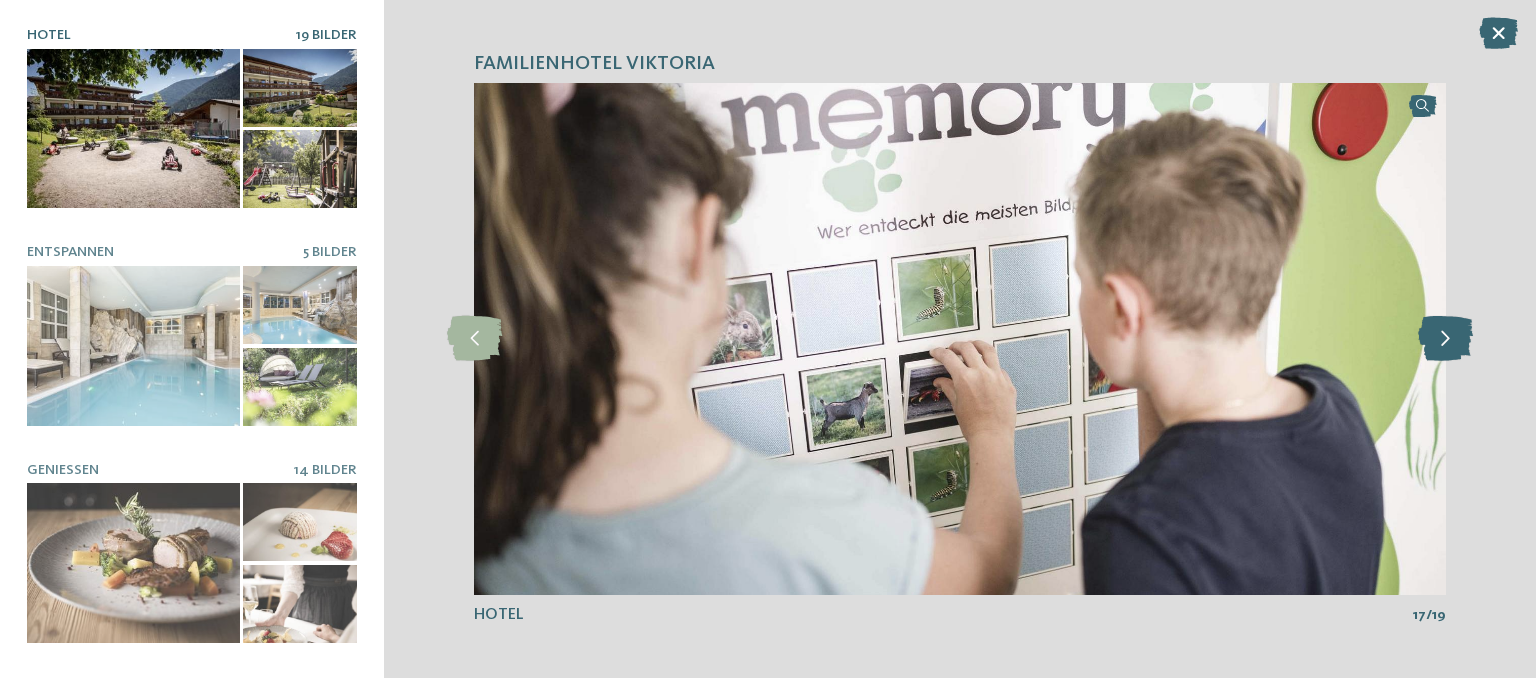 click at bounding box center (1445, 338) 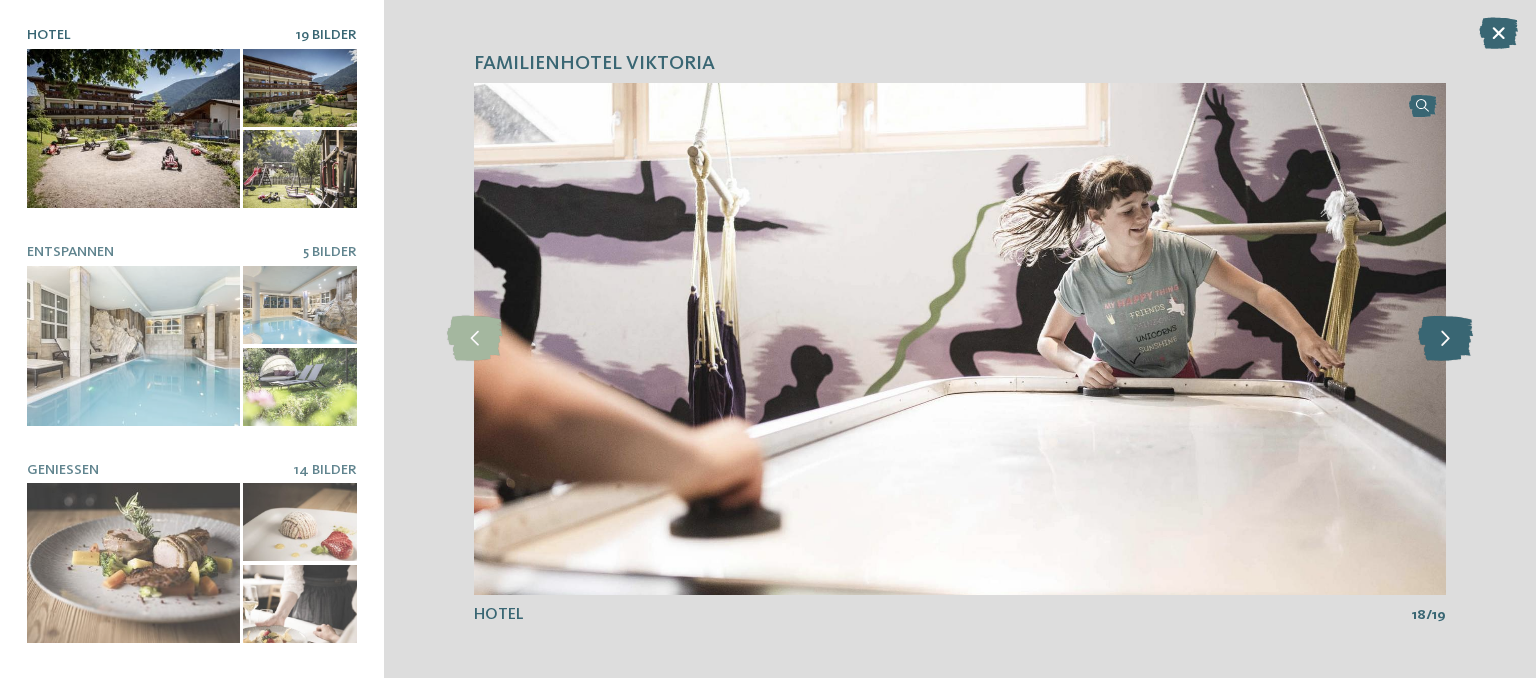 click at bounding box center [1445, 338] 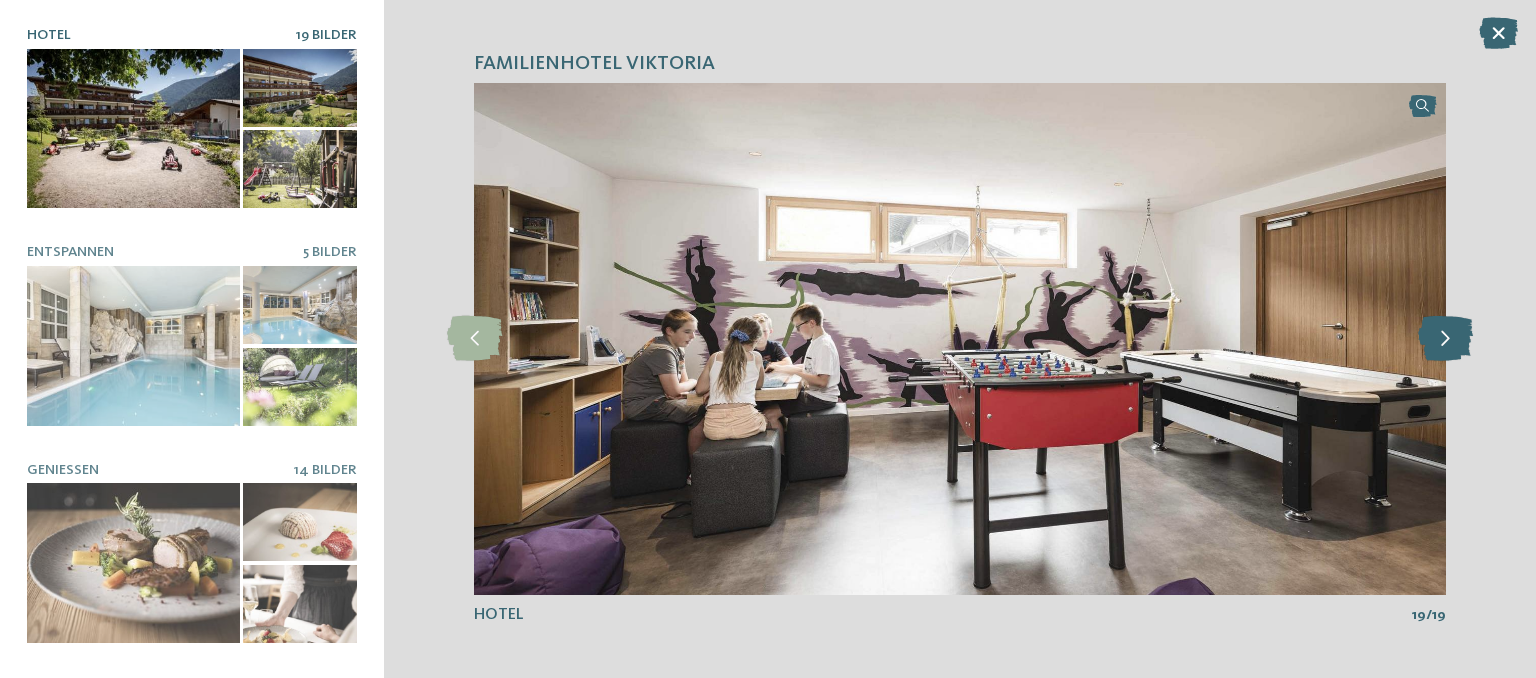 click at bounding box center (1445, 338) 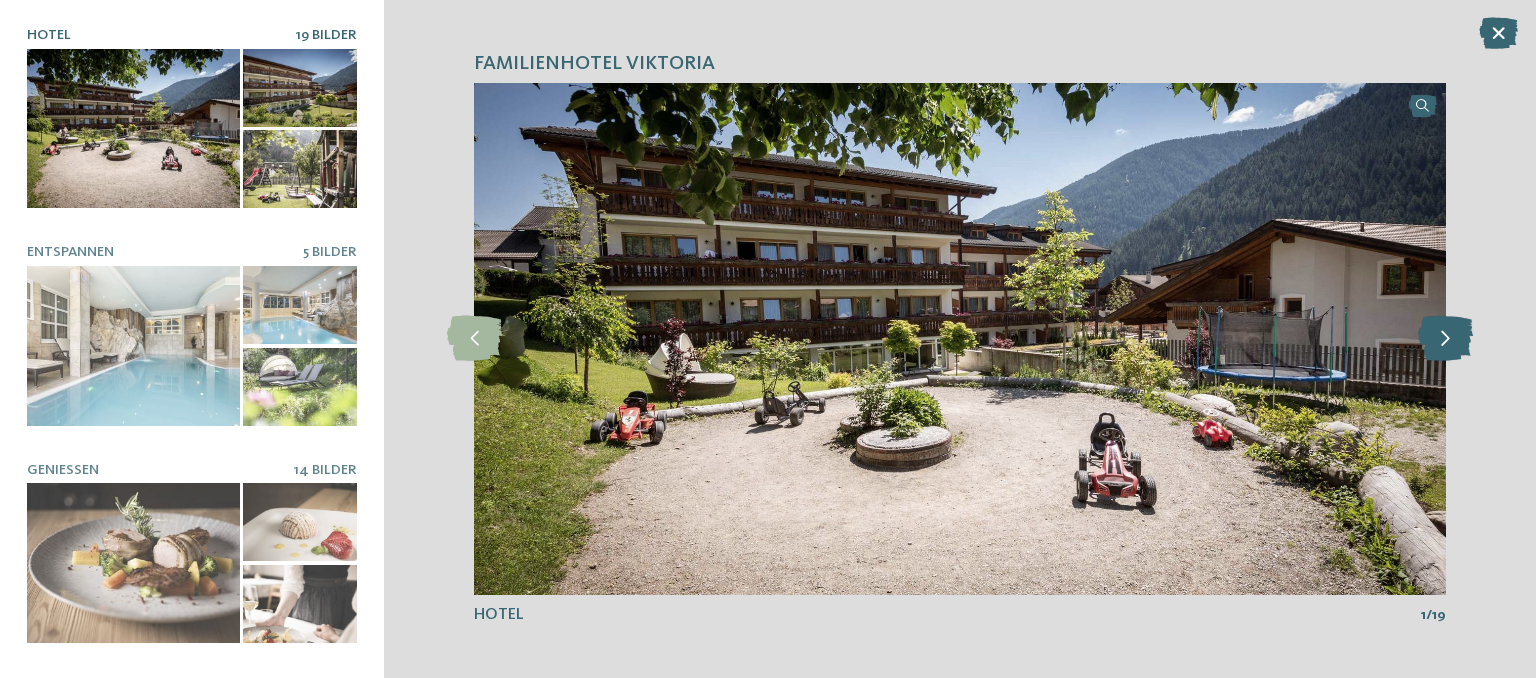 click at bounding box center (1445, 338) 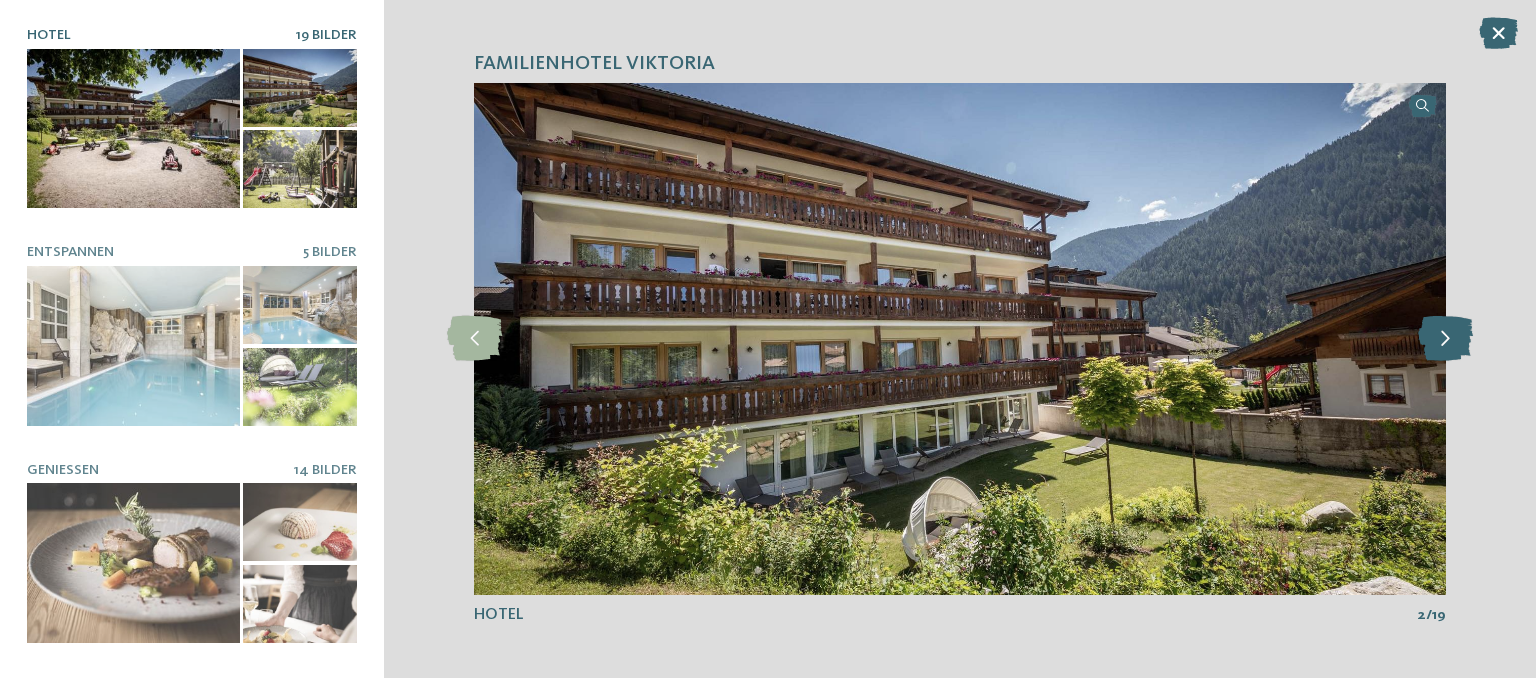 click at bounding box center (1445, 338) 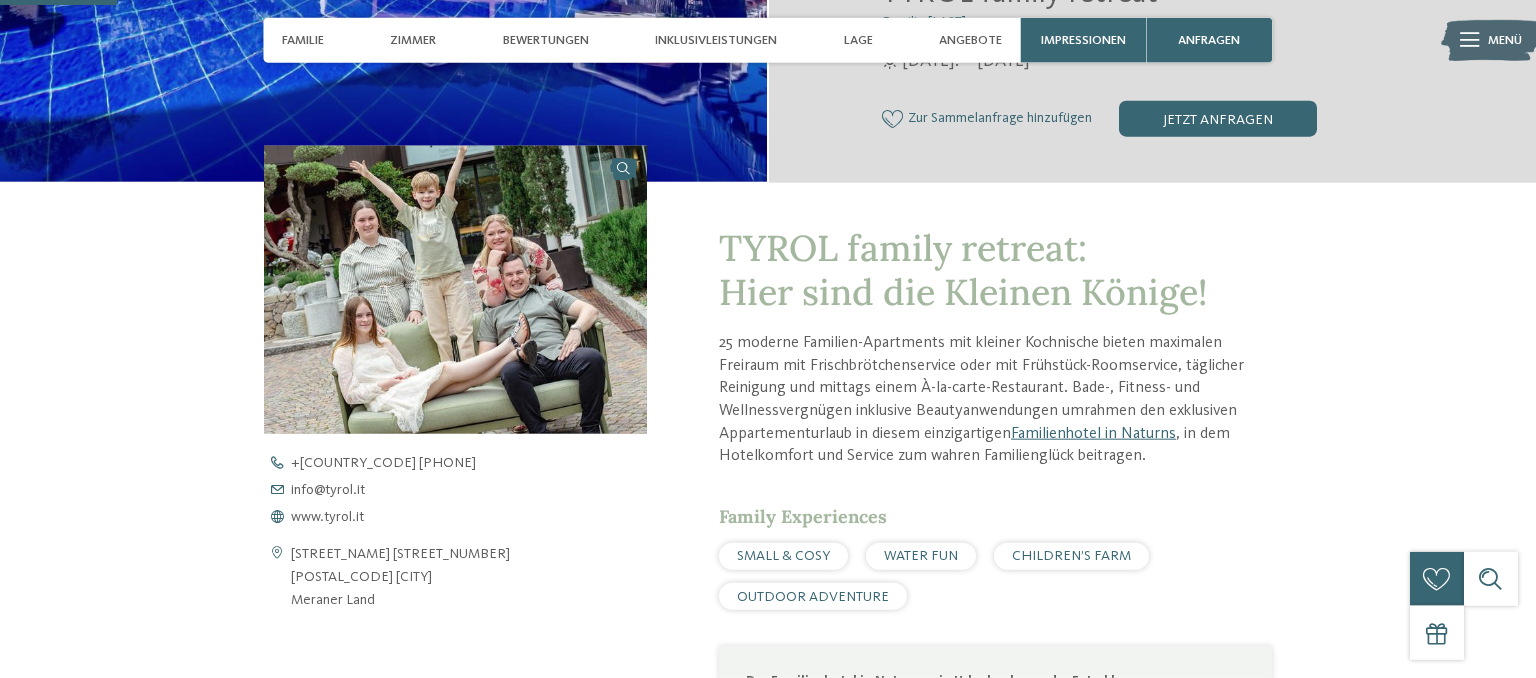 scroll, scrollTop: 475, scrollLeft: 0, axis: vertical 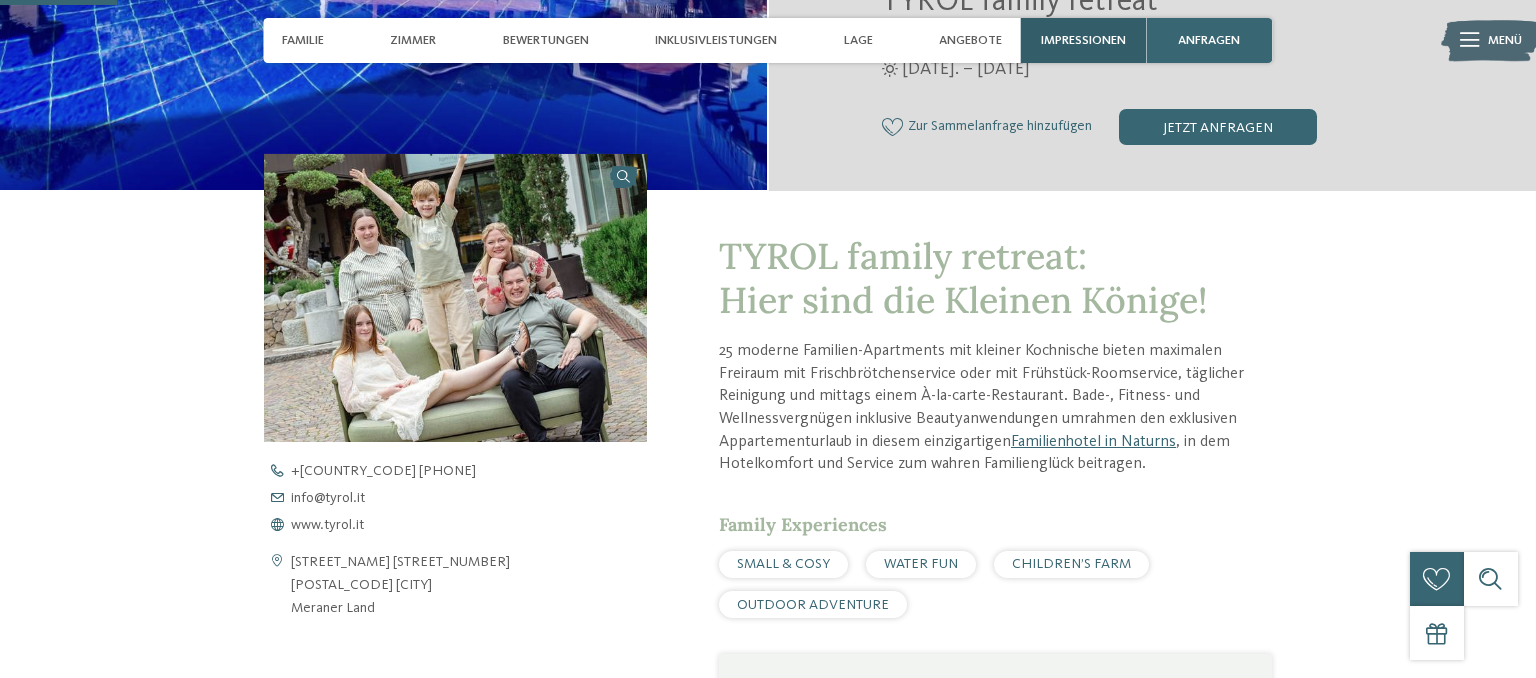 click on "Impressionen" at bounding box center (1083, 40) 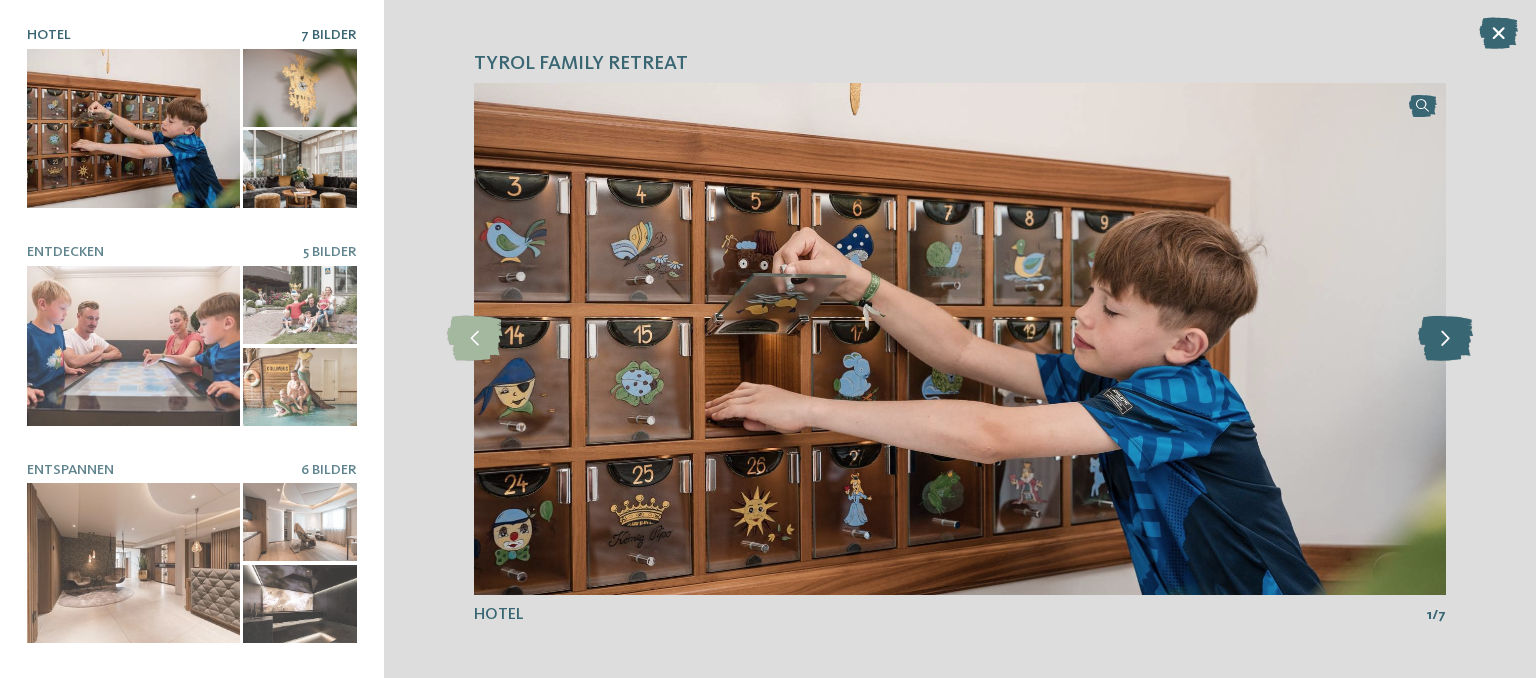 click at bounding box center [1445, 338] 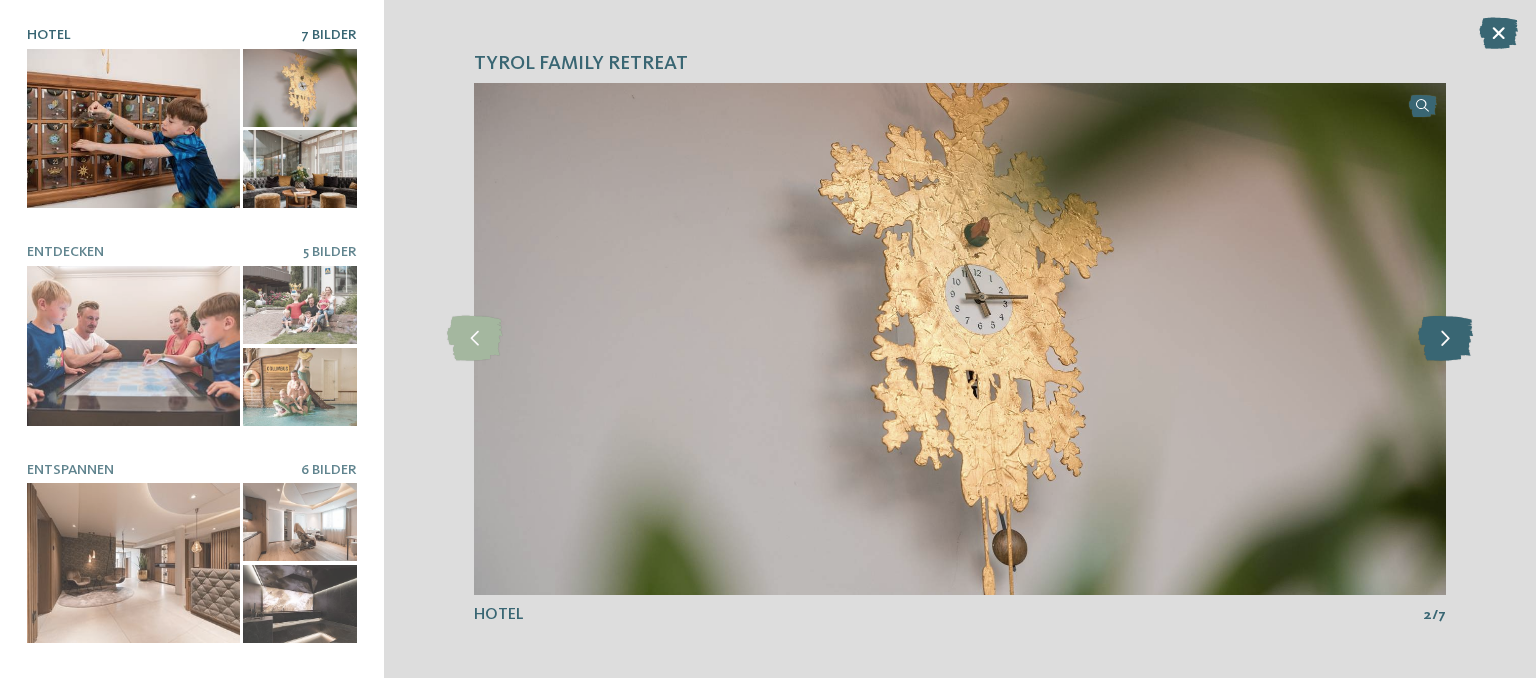 click at bounding box center [1445, 338] 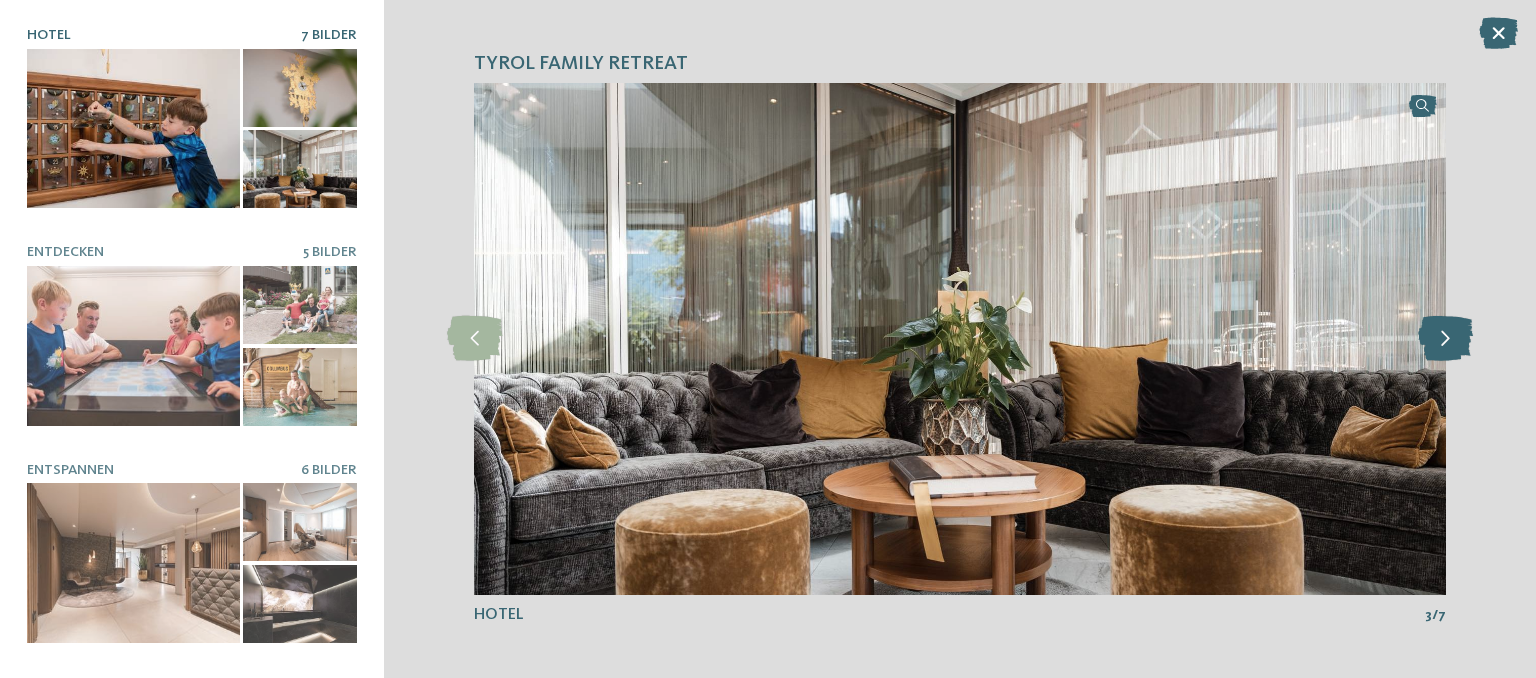 click at bounding box center [1445, 338] 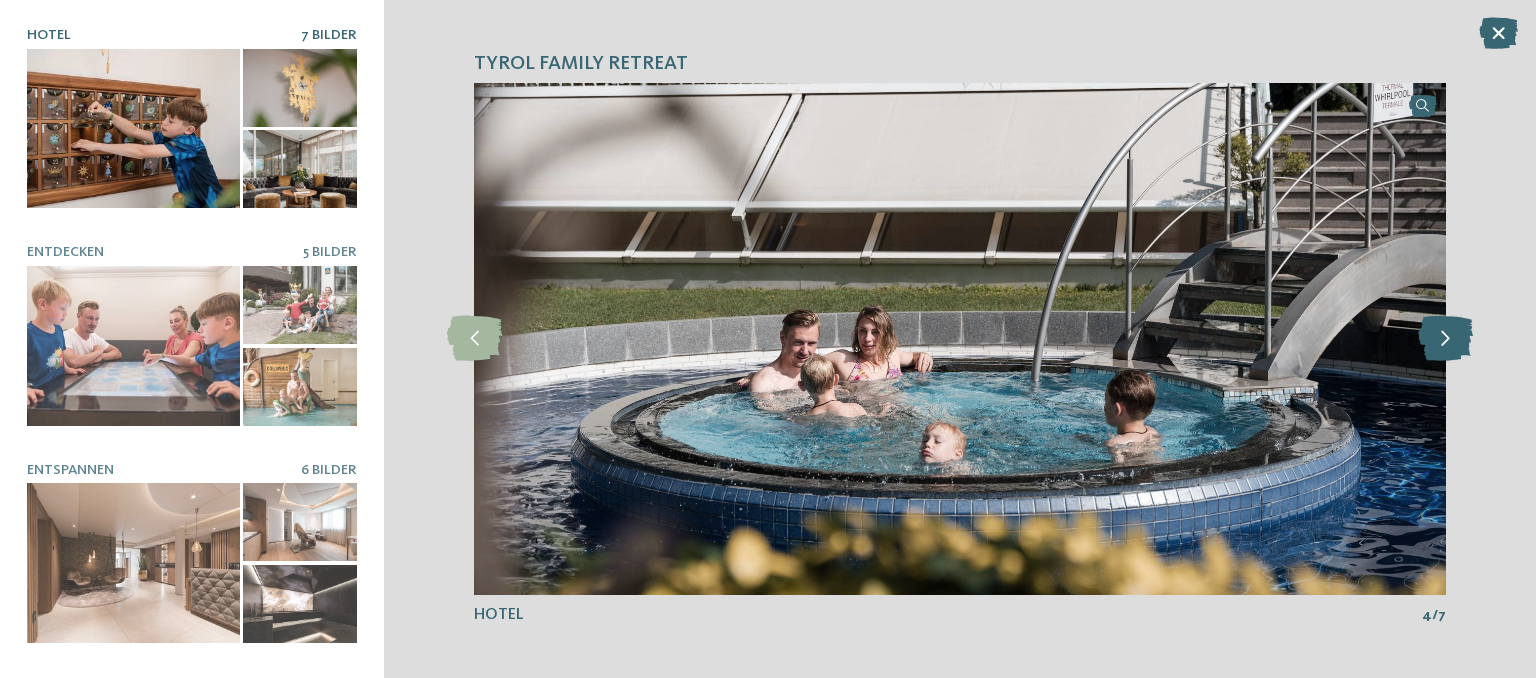 click at bounding box center (1445, 338) 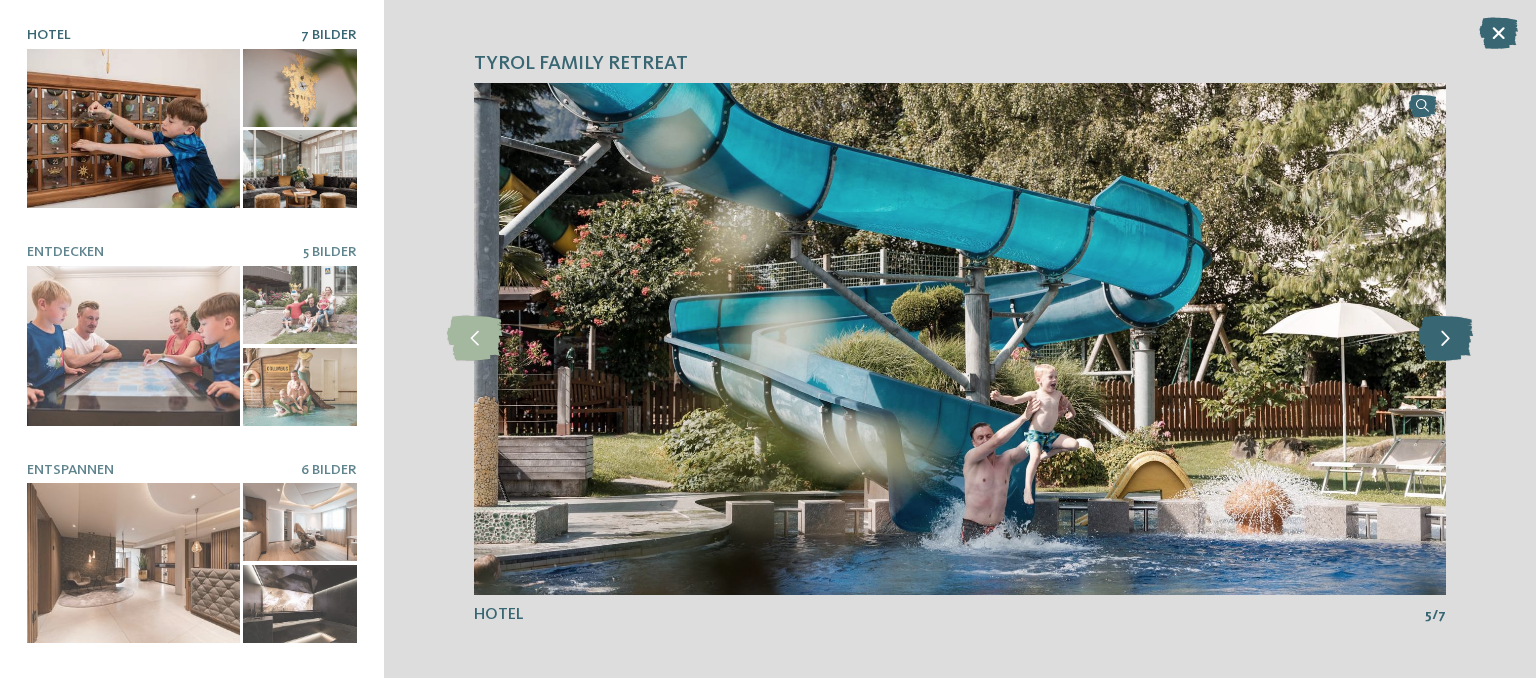 click at bounding box center (1445, 338) 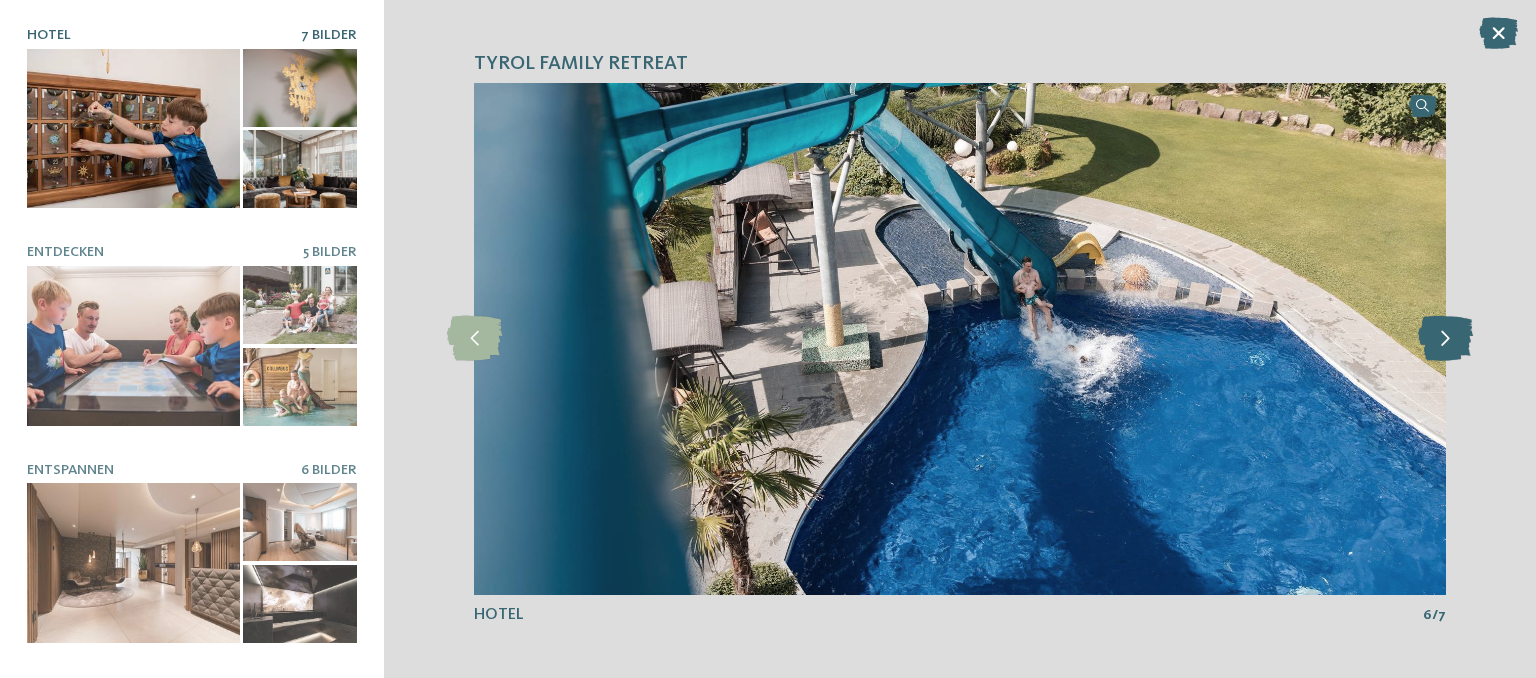 click at bounding box center (1445, 338) 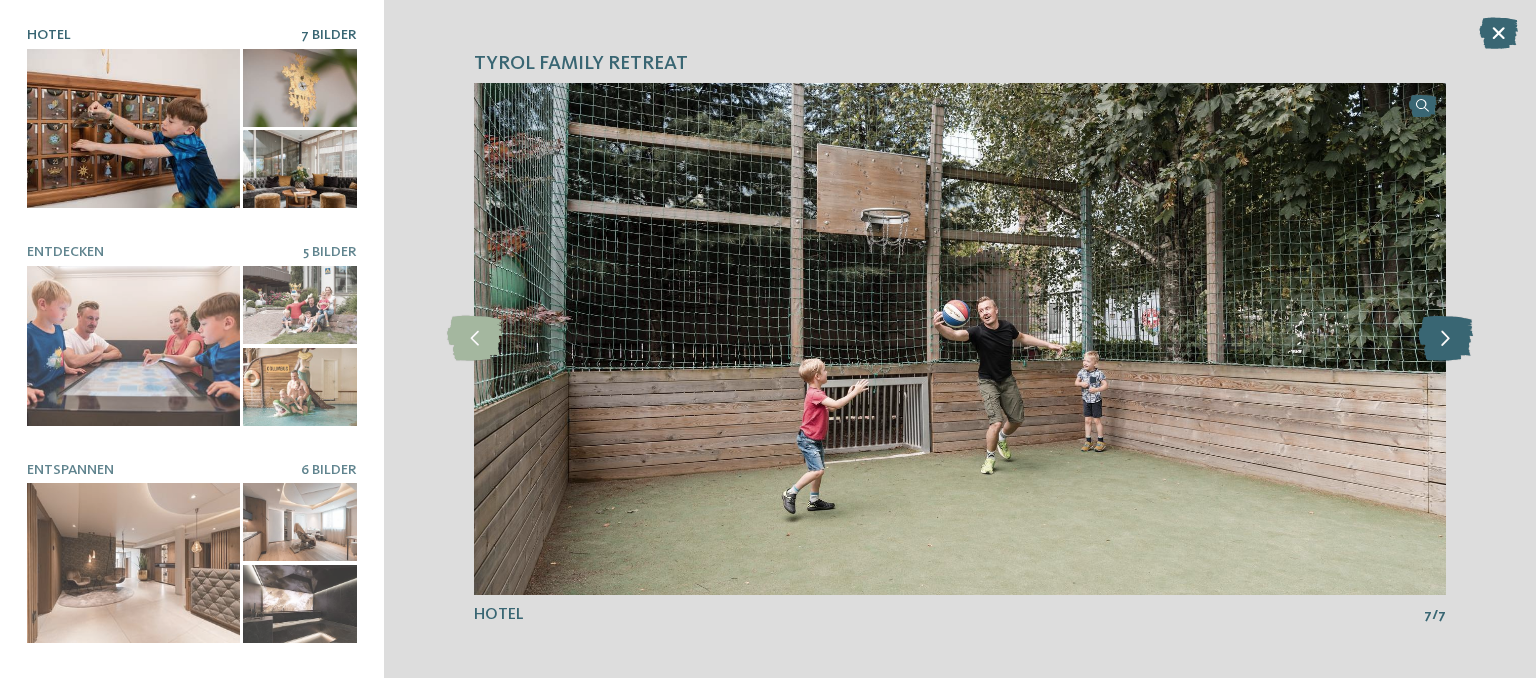click at bounding box center [1445, 338] 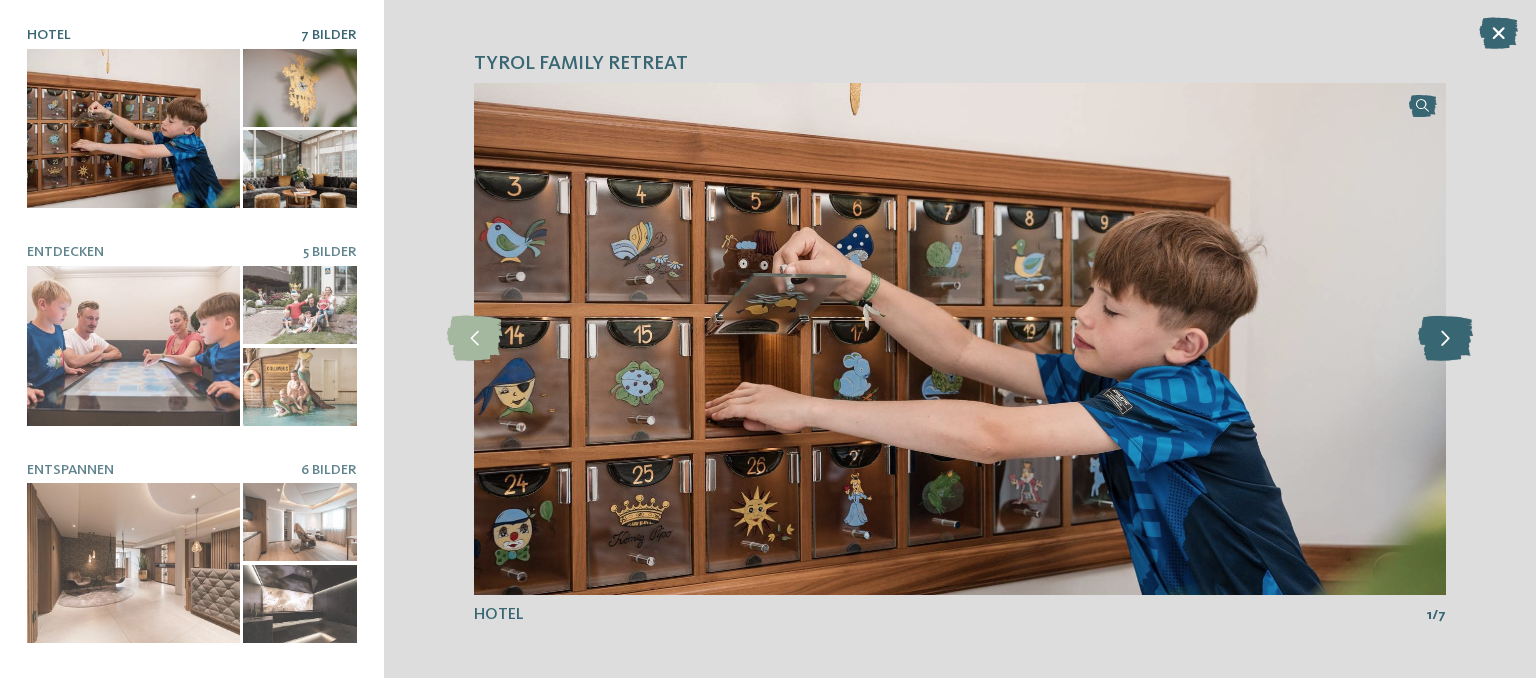 click at bounding box center (1445, 338) 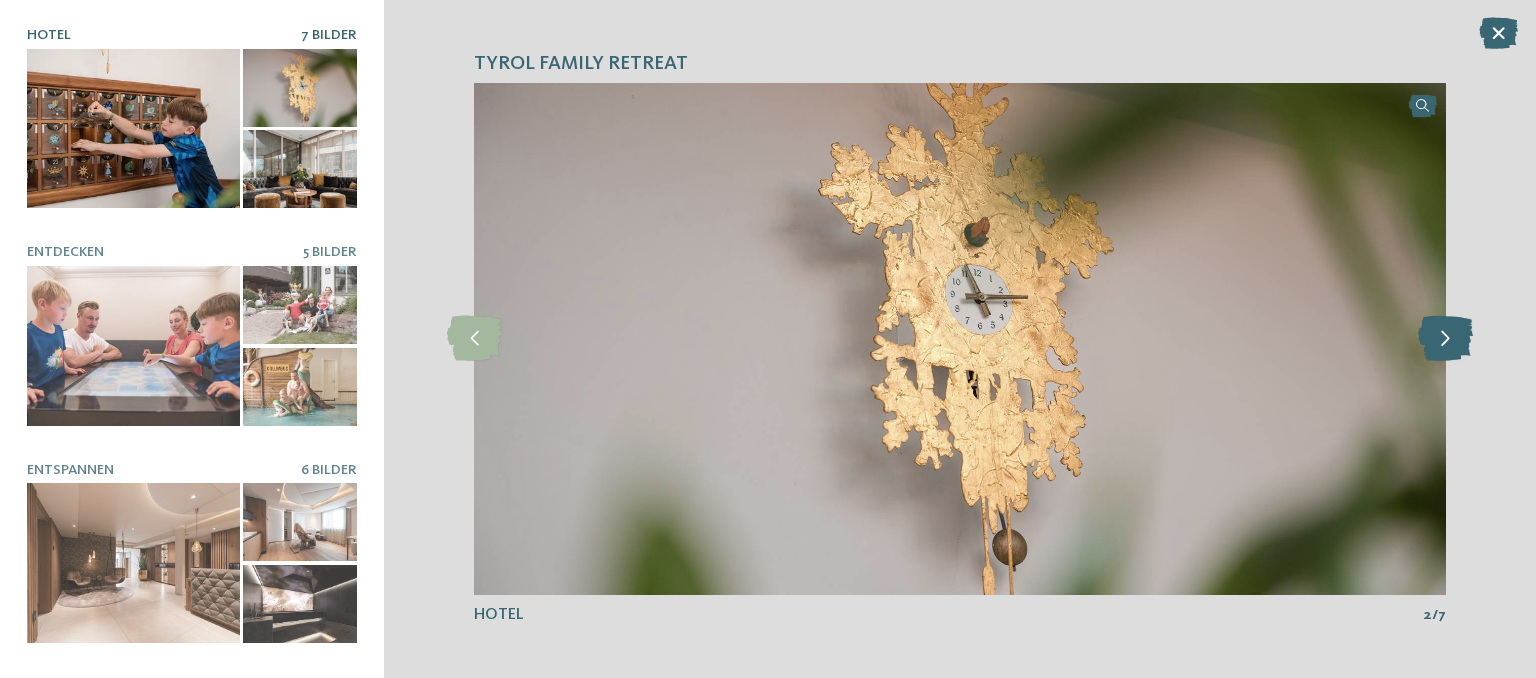 click at bounding box center [1445, 338] 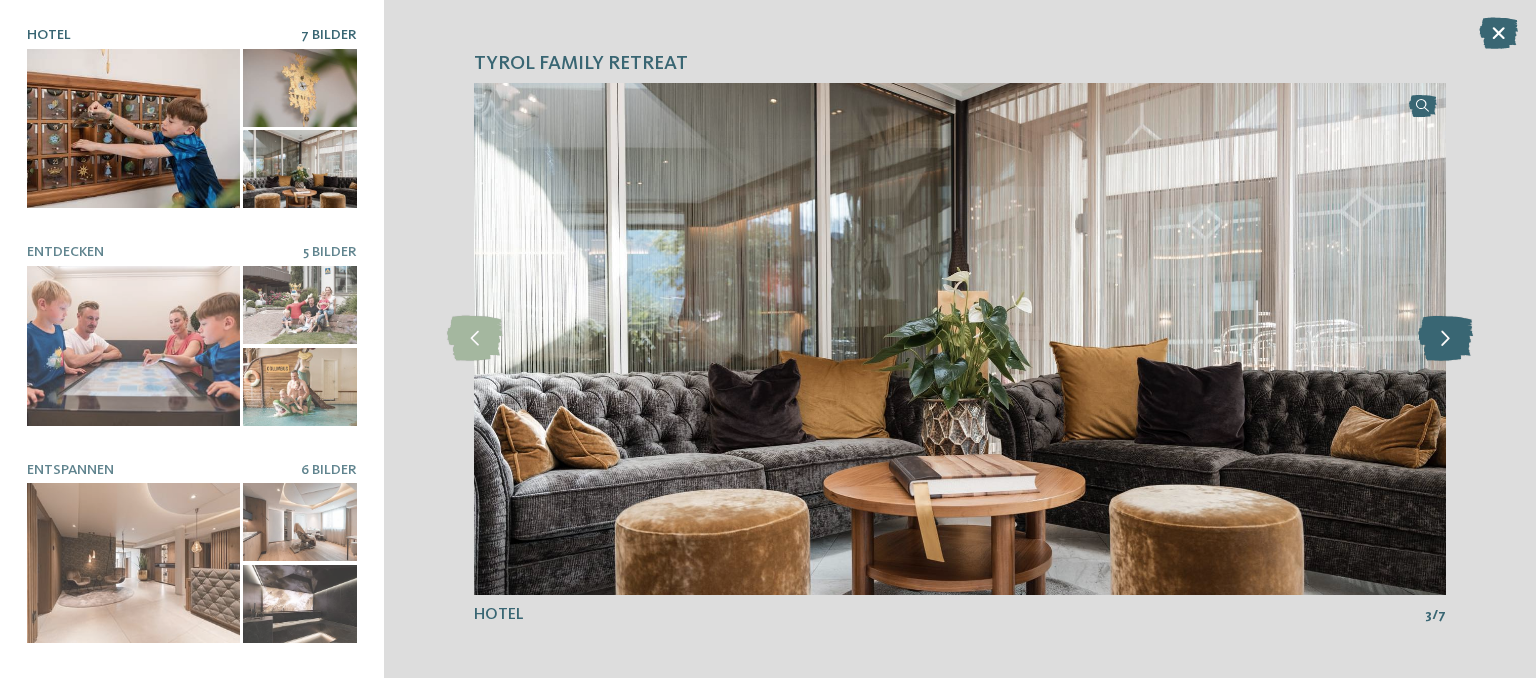 click at bounding box center (1445, 338) 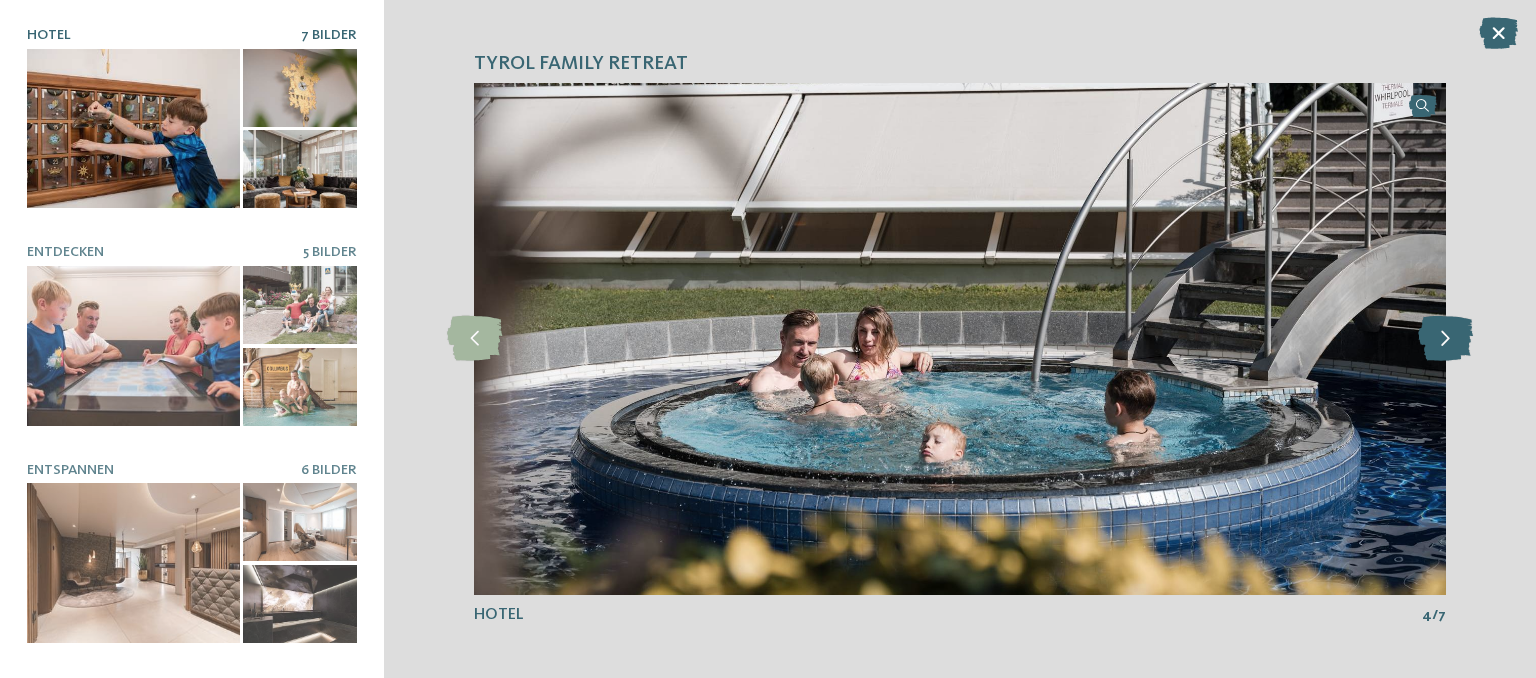 click at bounding box center [1445, 338] 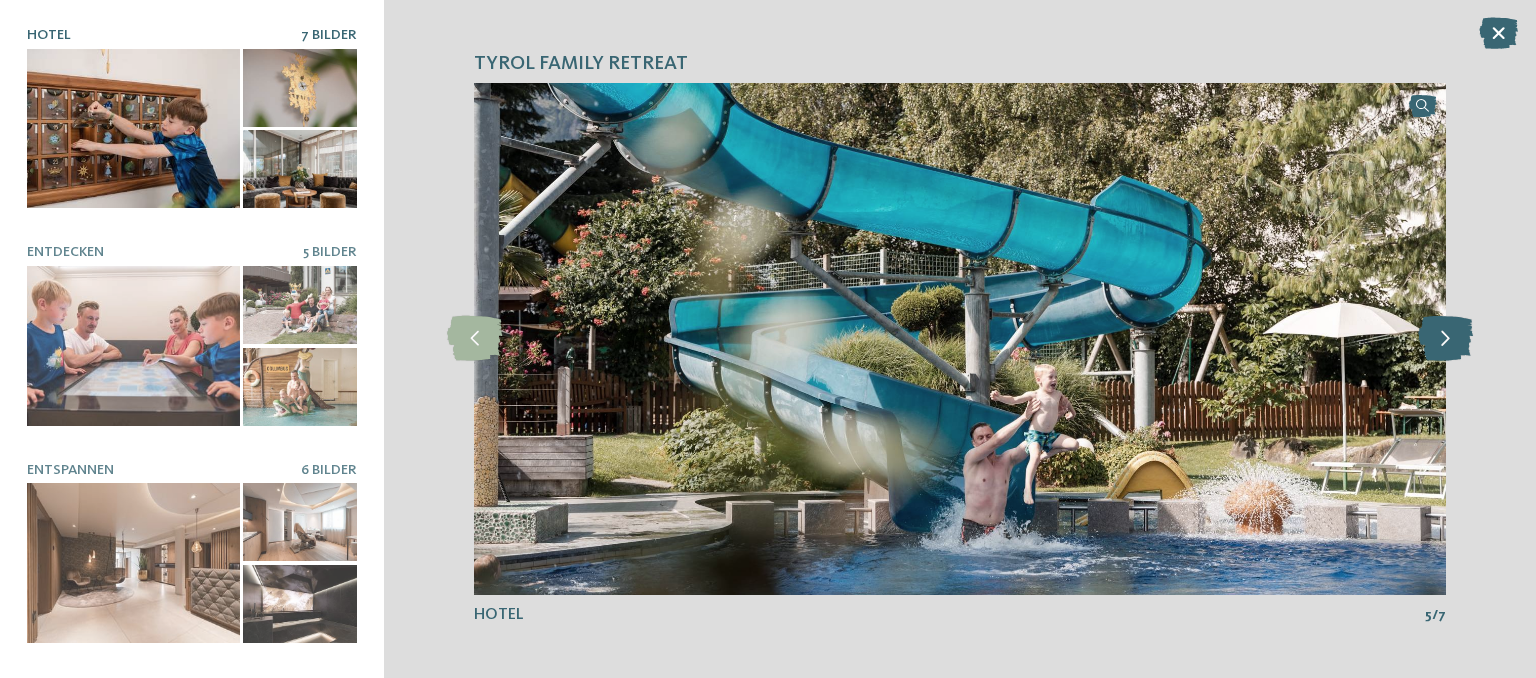 click at bounding box center (1445, 338) 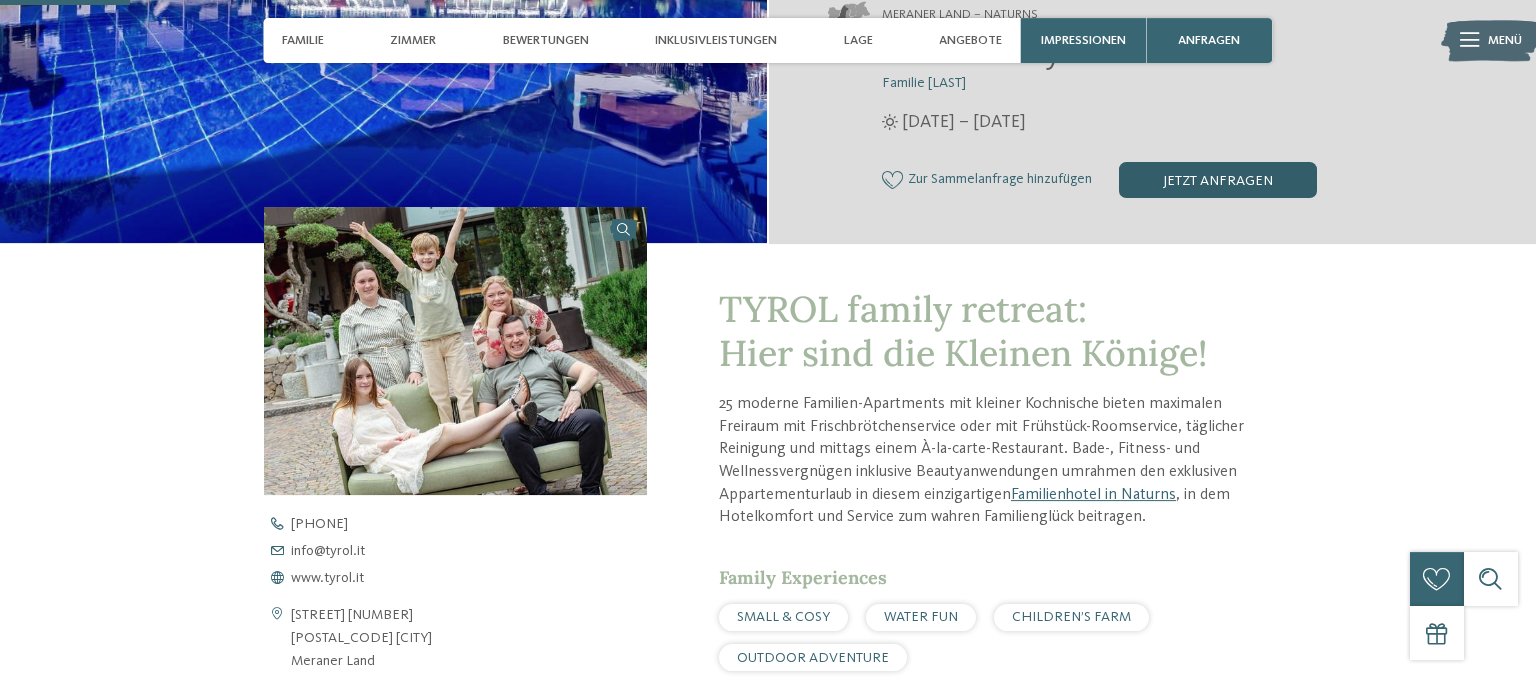 scroll, scrollTop: 528, scrollLeft: 0, axis: vertical 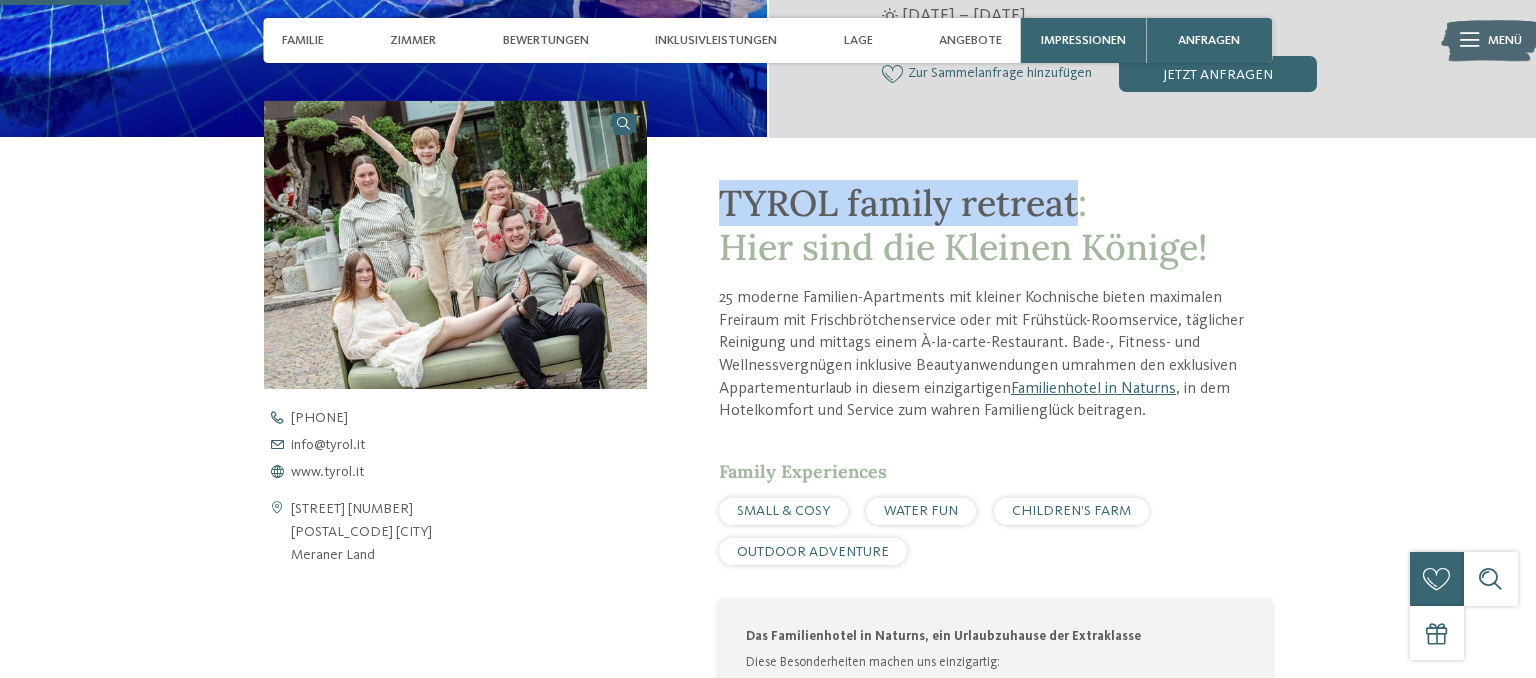 drag, startPoint x: 724, startPoint y: 213, endPoint x: 1080, endPoint y: 210, distance: 356.01263 